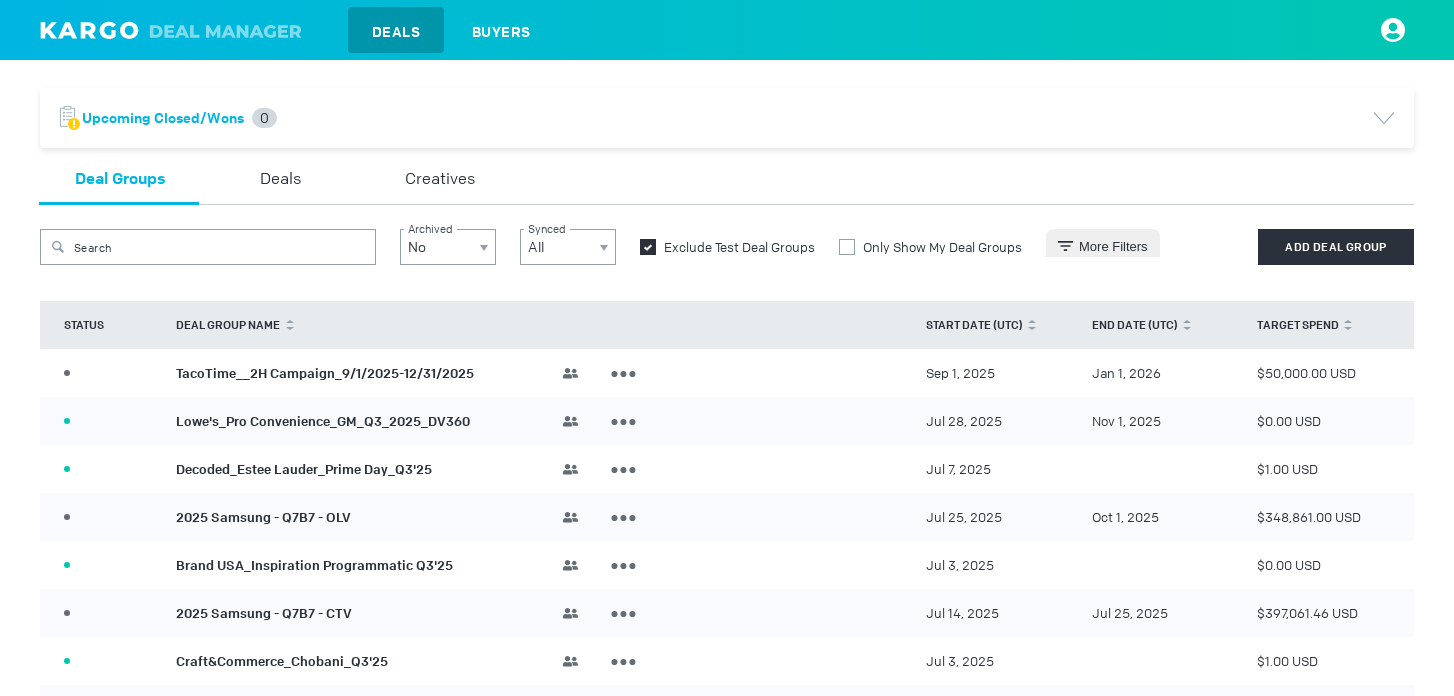 scroll, scrollTop: 0, scrollLeft: 0, axis: both 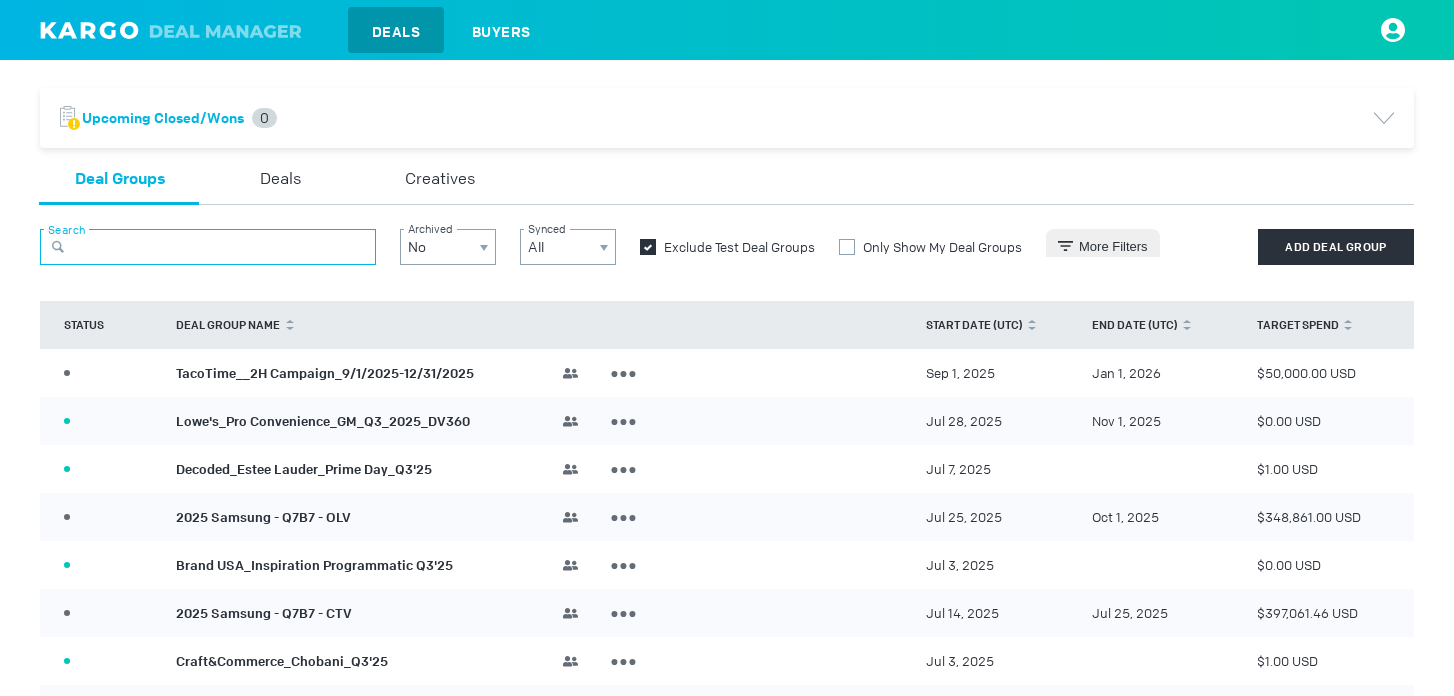 click at bounding box center [208, 247] 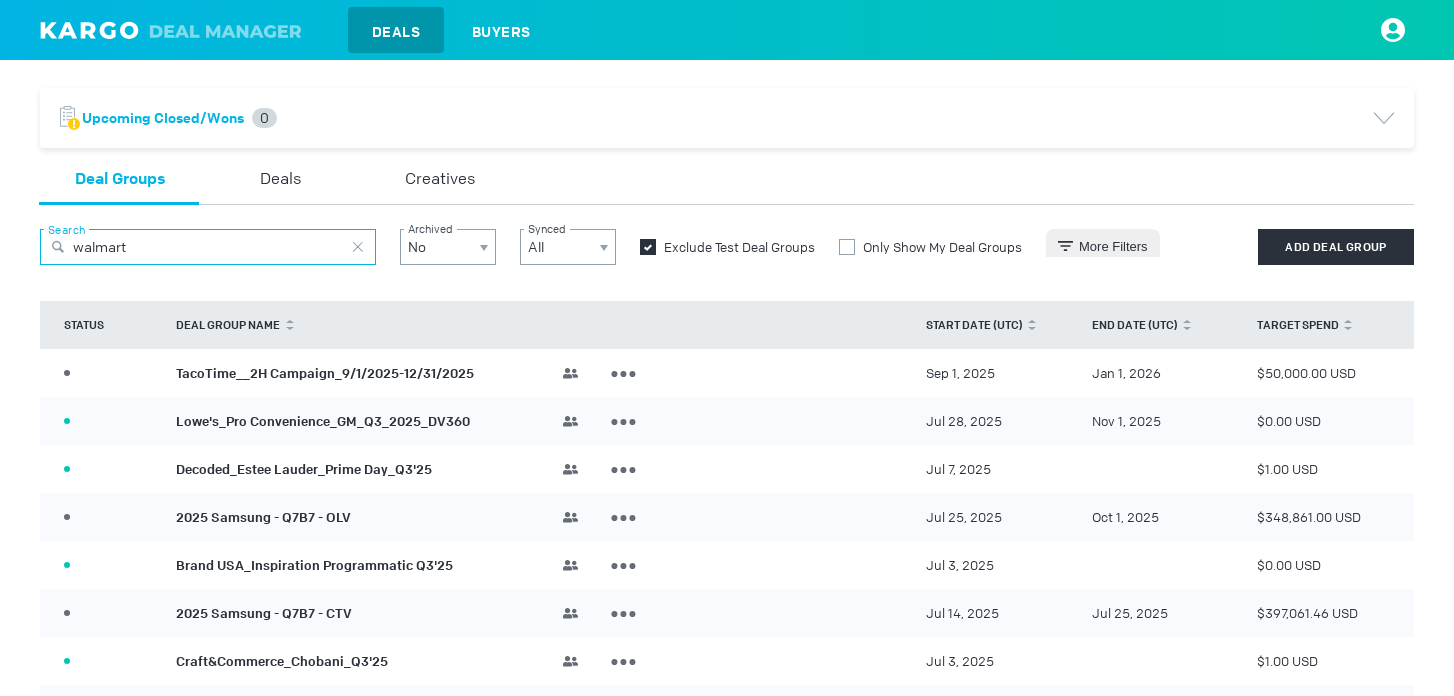 type on "walmart" 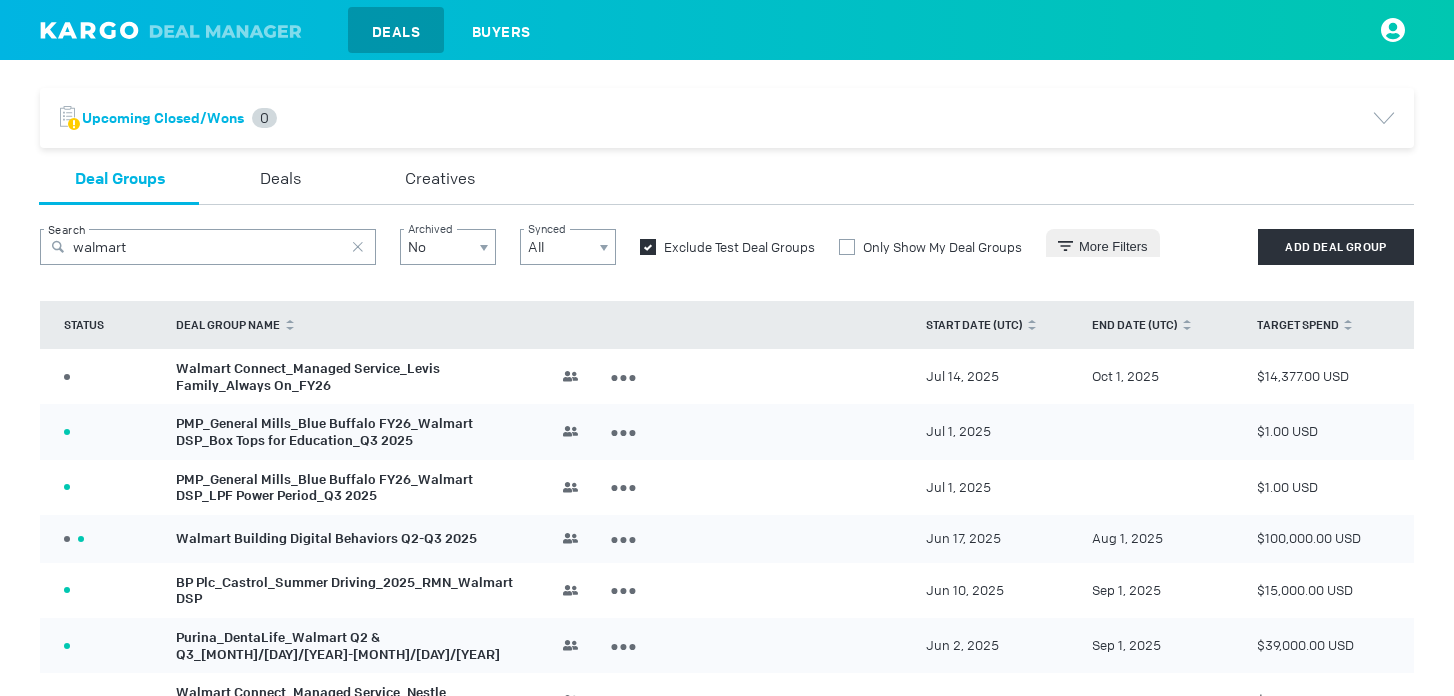 click on "Walmart Connect_Managed Service_Levis Family_Always On_FY26" at bounding box center [308, 377] 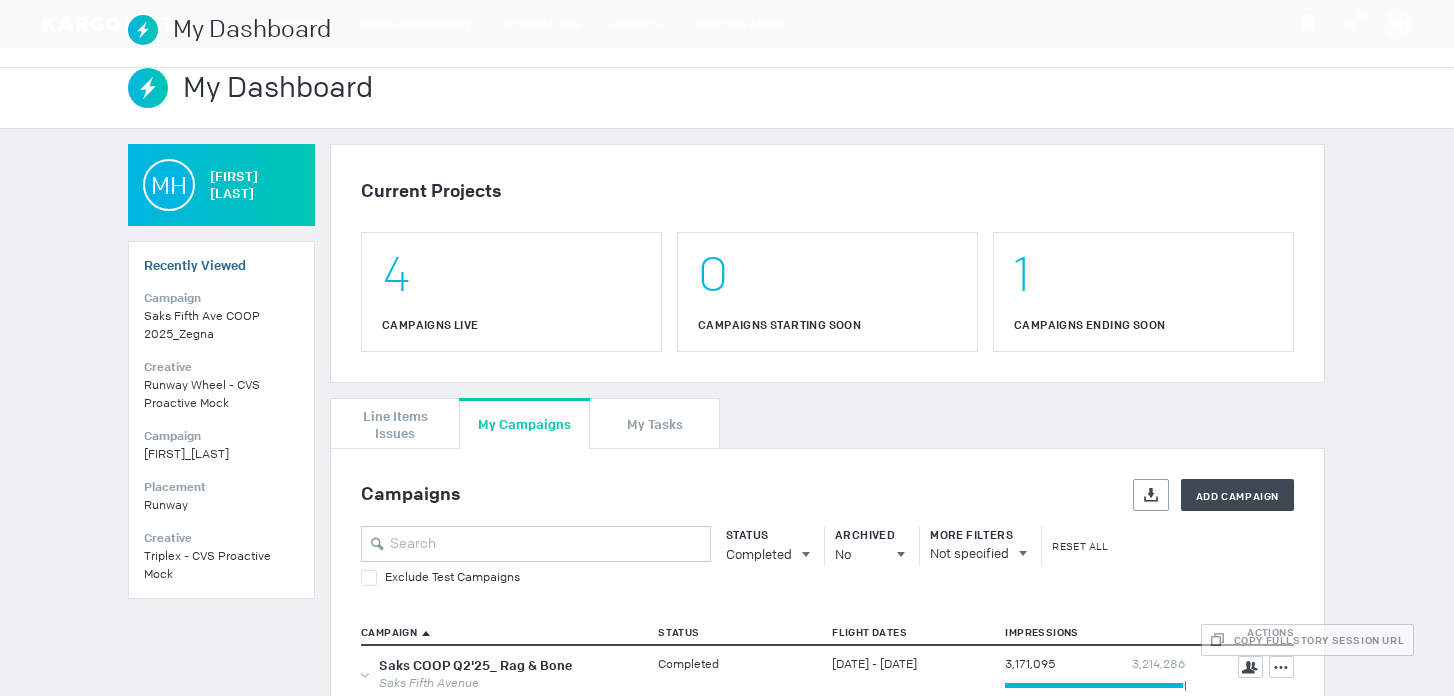 scroll, scrollTop: 0, scrollLeft: 0, axis: both 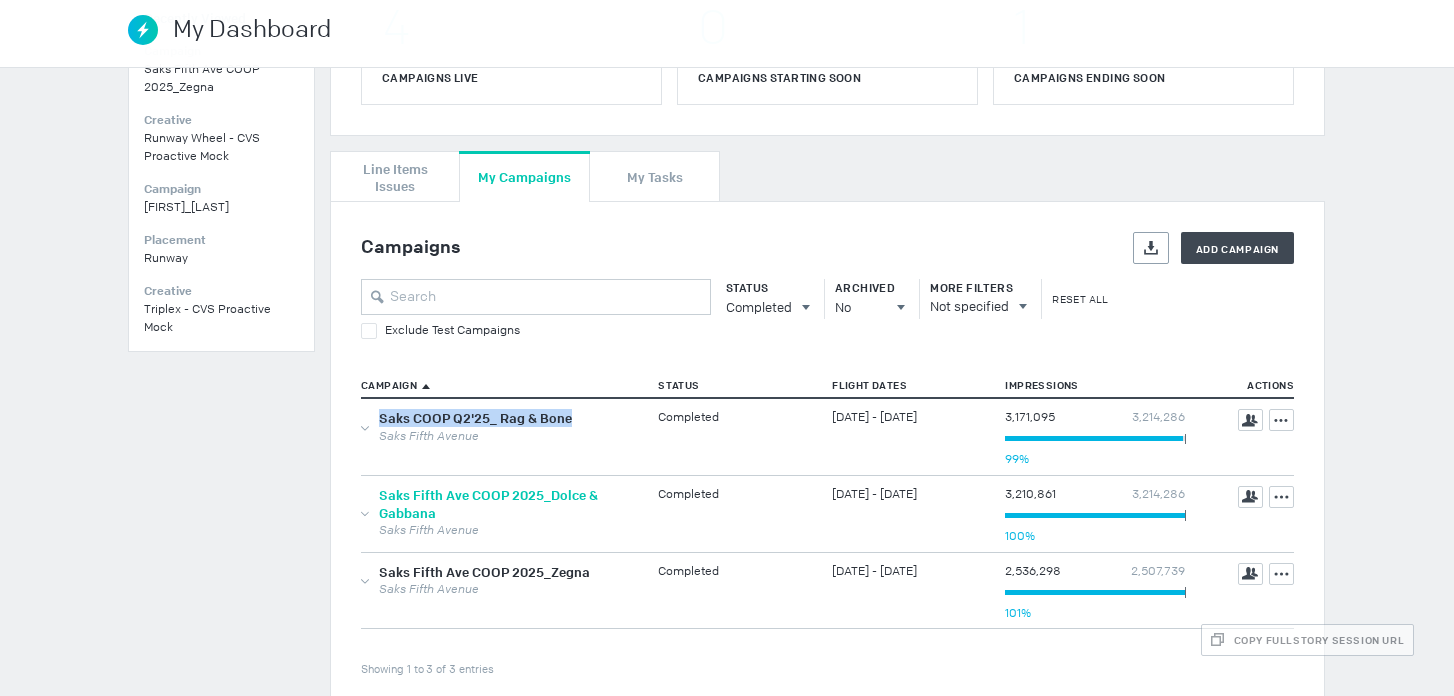 click on "Saks Fifth Ave COOP 2025_Dolce & Gabbana" at bounding box center [488, 504] 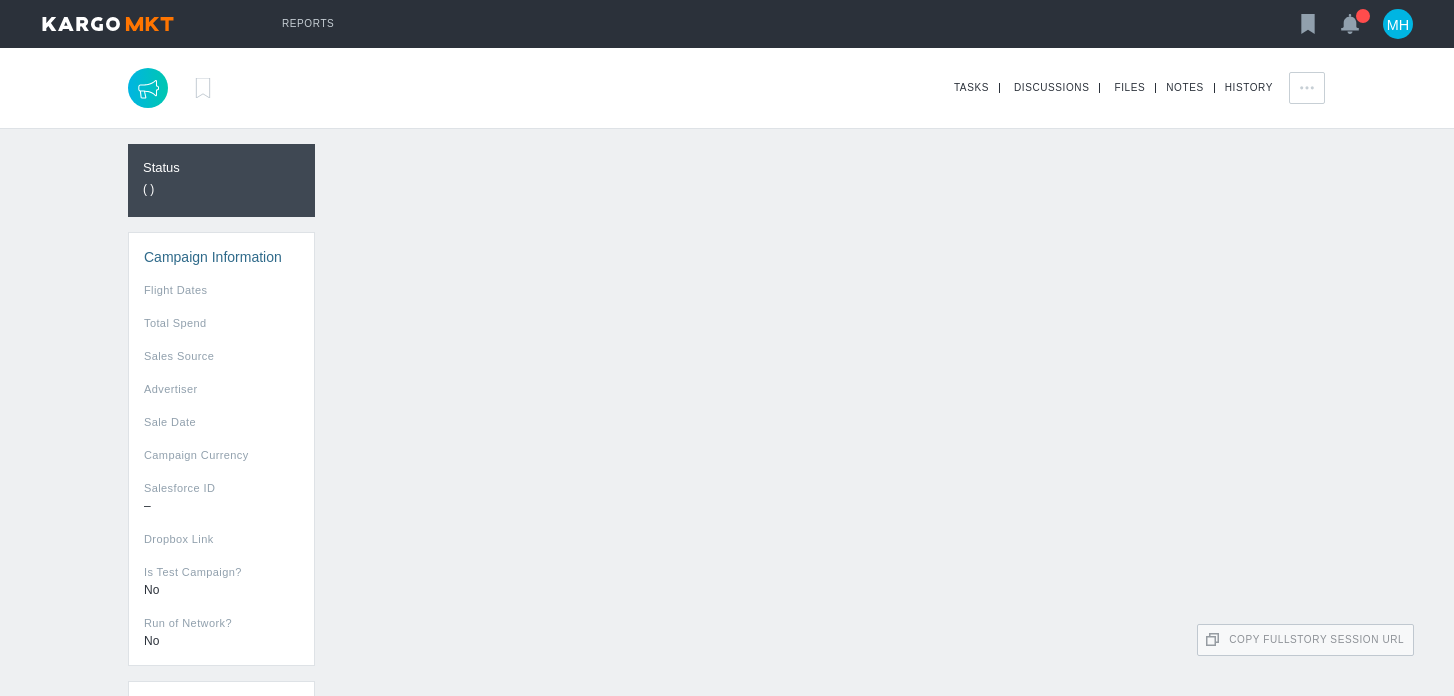 scroll, scrollTop: 0, scrollLeft: 0, axis: both 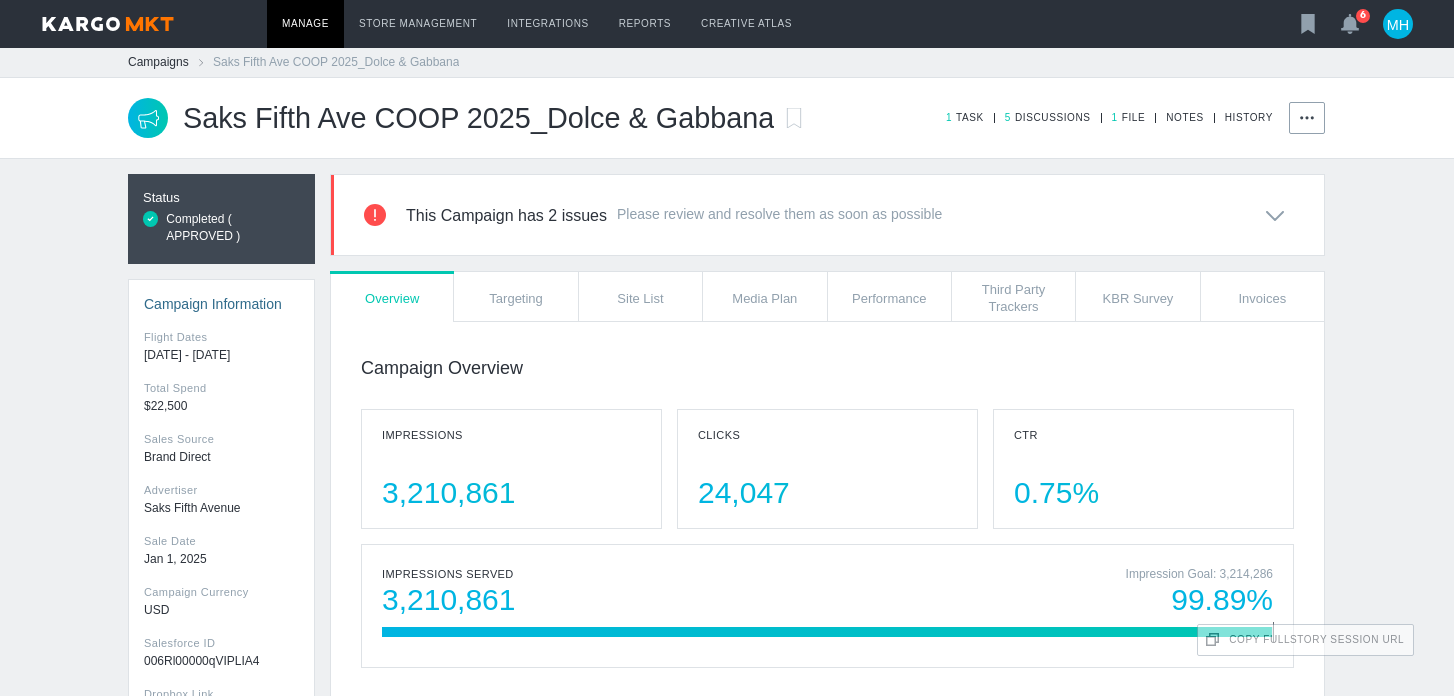 click on "5 Discussions" at bounding box center (965, 118) 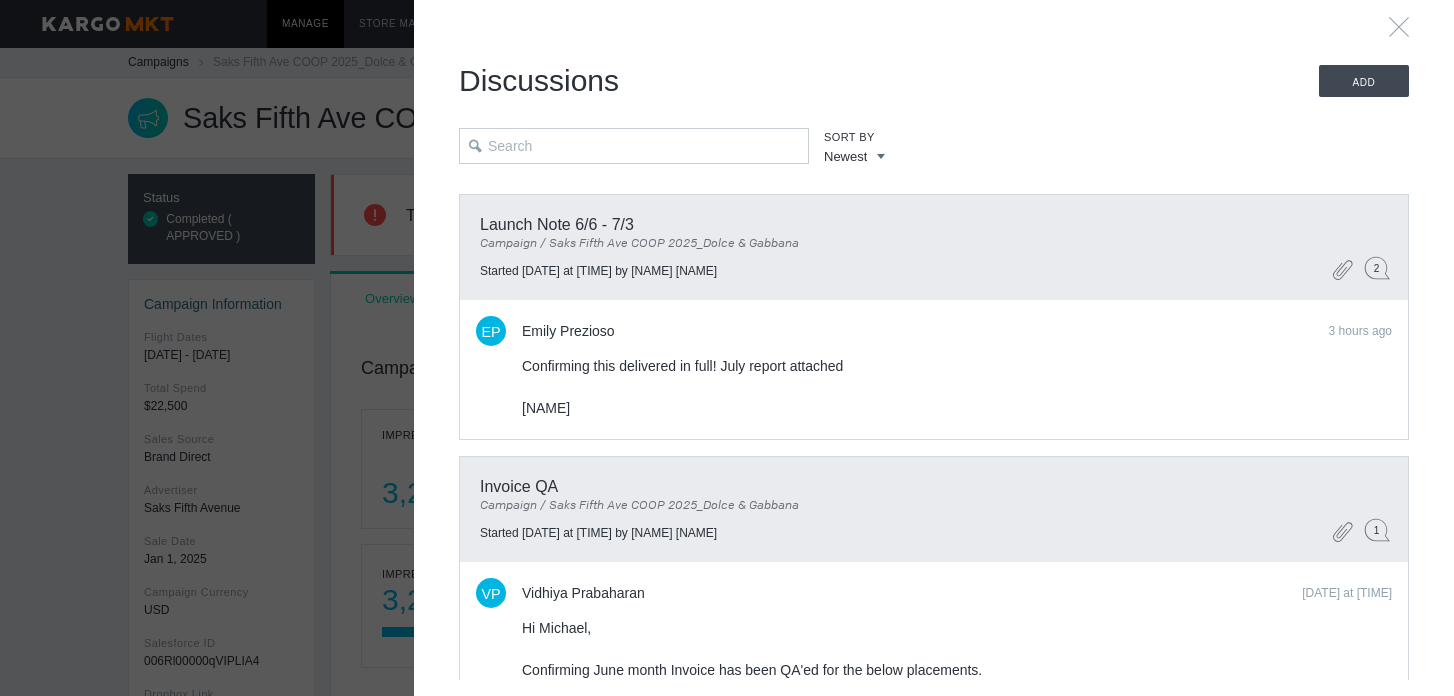 click at bounding box center (727, 348) 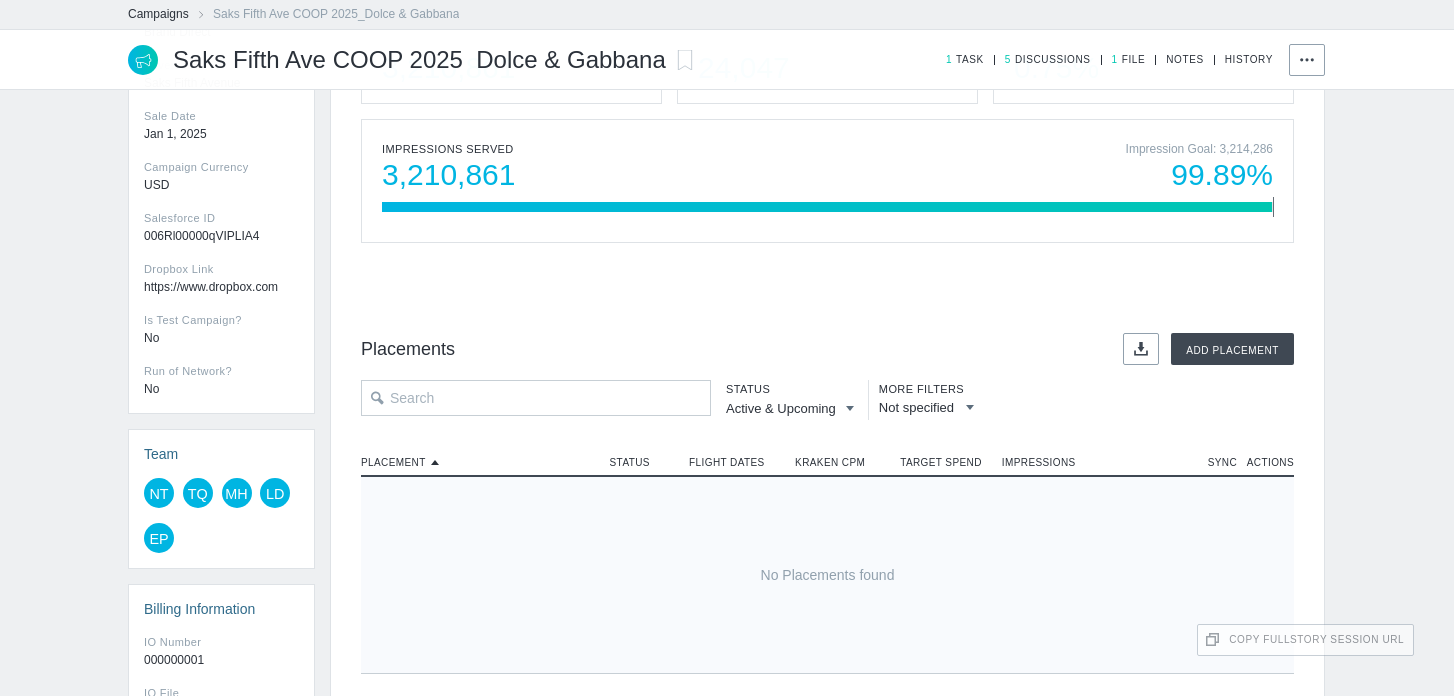 scroll, scrollTop: 0, scrollLeft: 0, axis: both 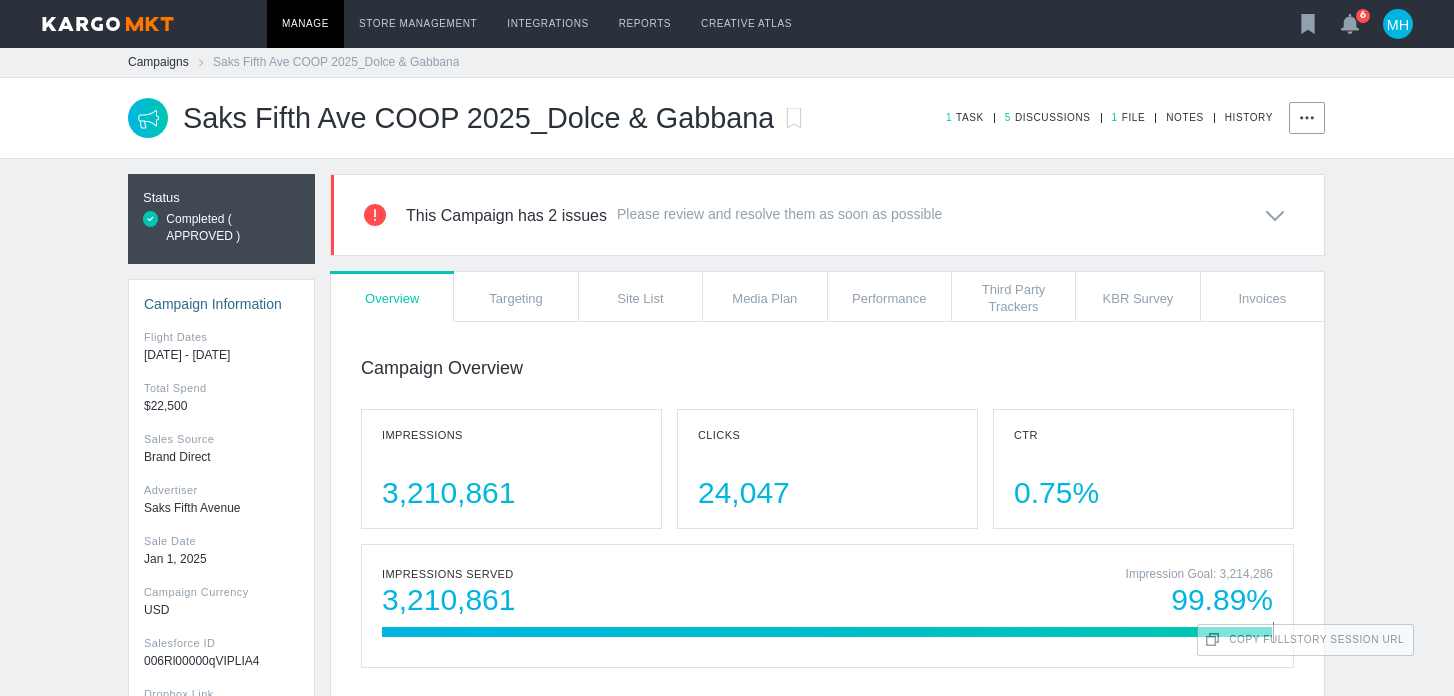 click on "Campaigns Saks Fifth Ave COOP 2025_Dolce & Gabbana" at bounding box center [727, 62] 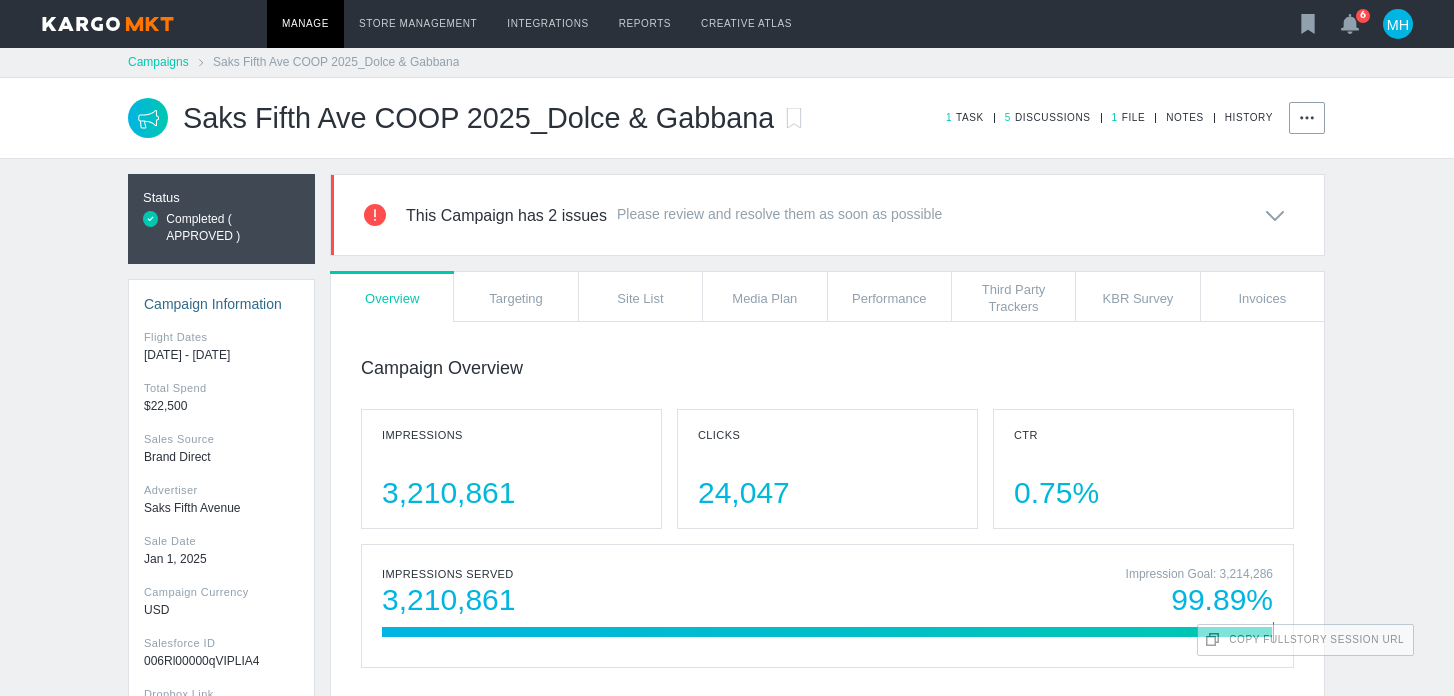 click on "Campaigns" at bounding box center (158, 62) 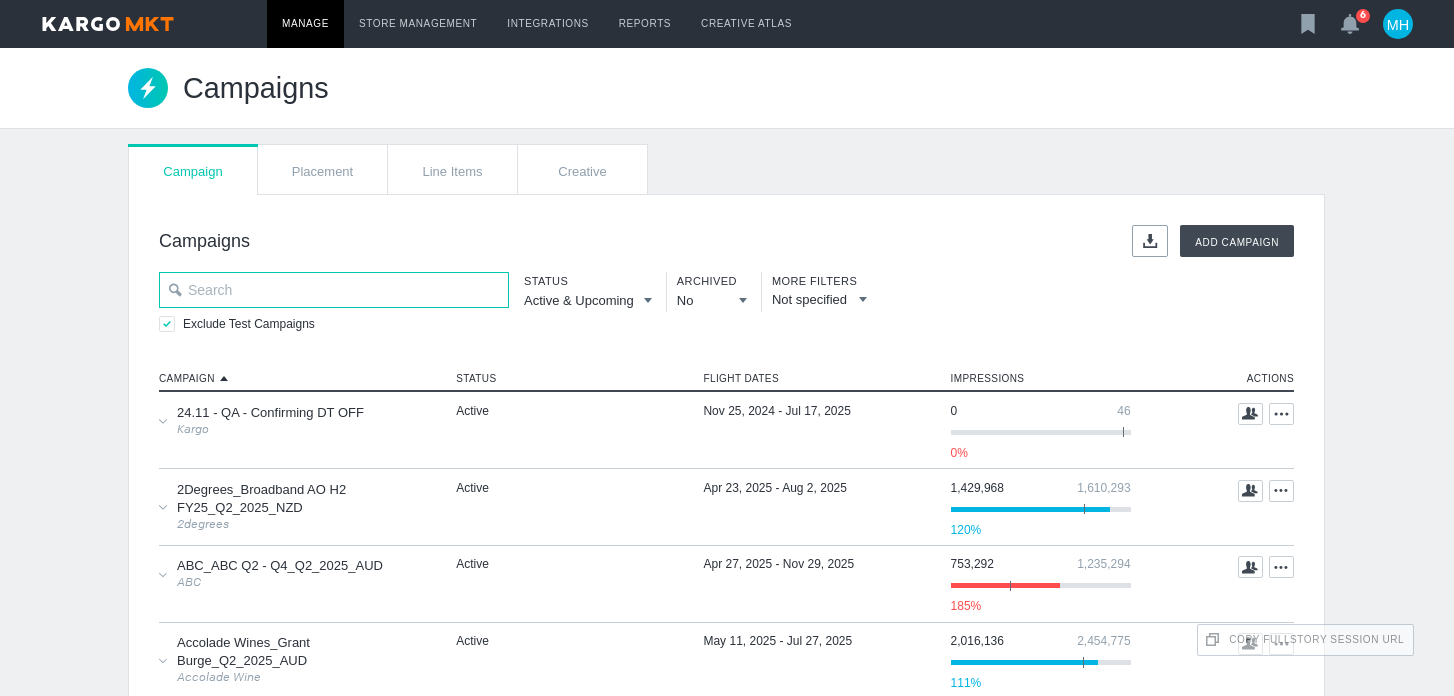 click at bounding box center (334, 290) 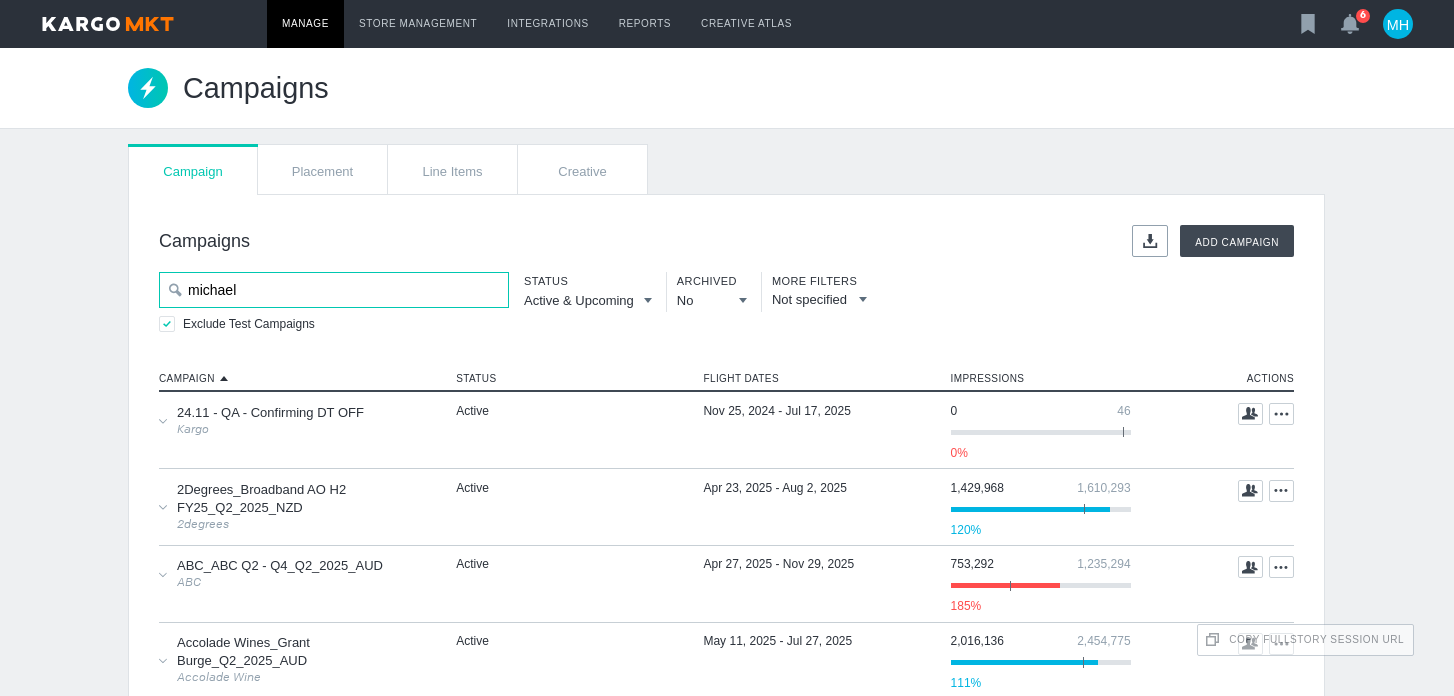 type on "michael" 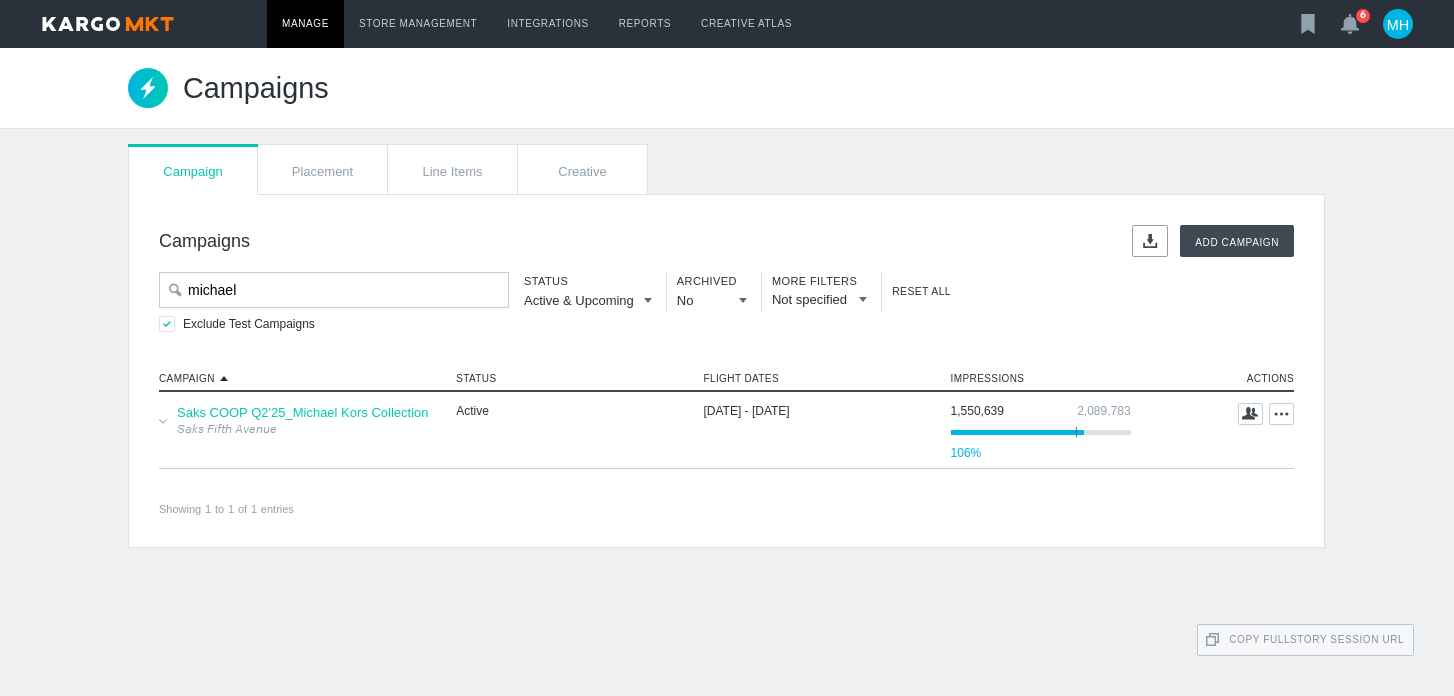 click on "Saks COOP Q2'25_Michael Kors Collection" at bounding box center (303, 412) 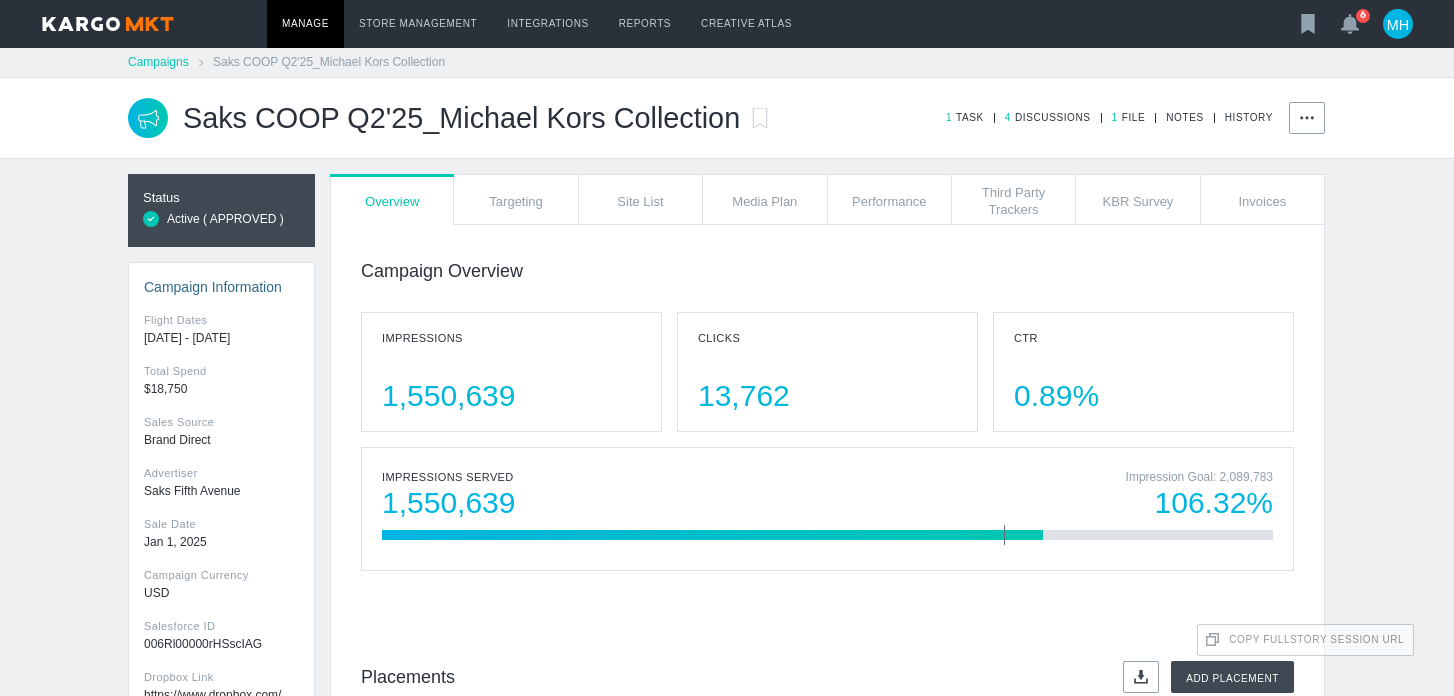 click on "Campaigns" at bounding box center (158, 62) 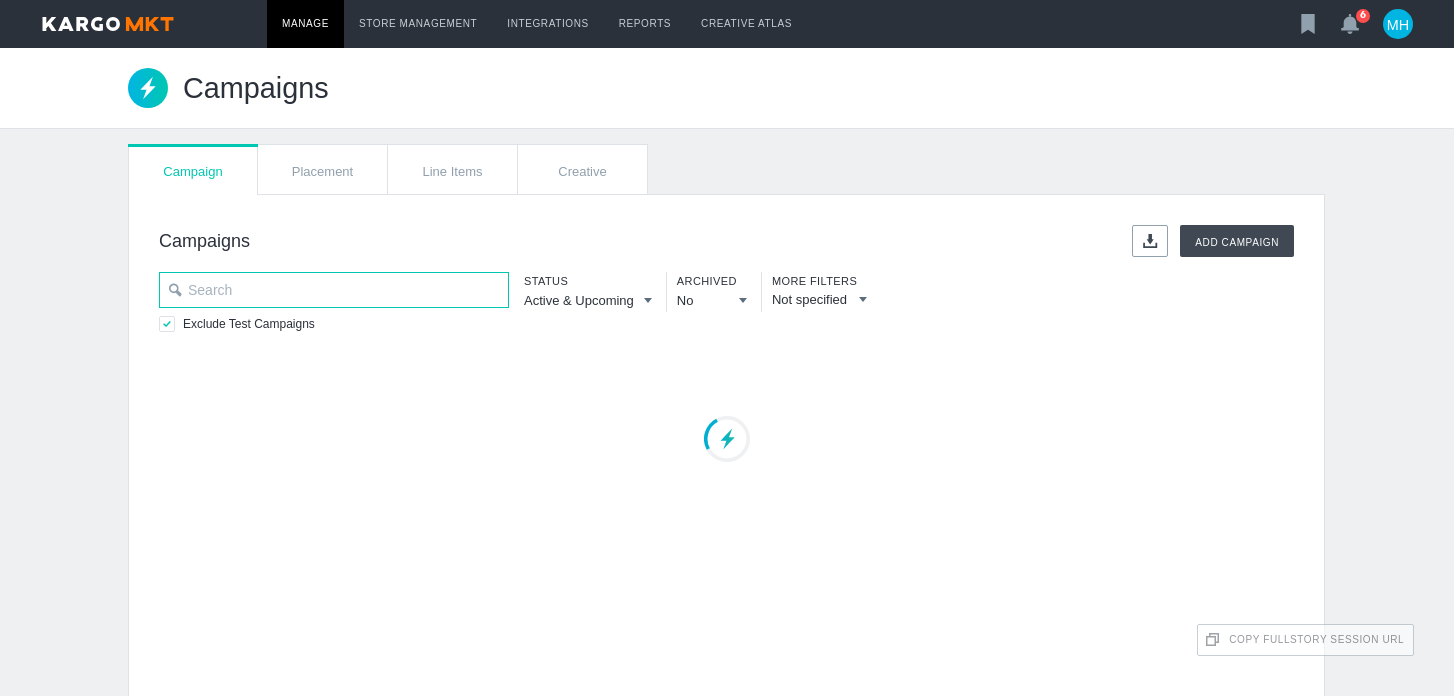 click at bounding box center [334, 290] 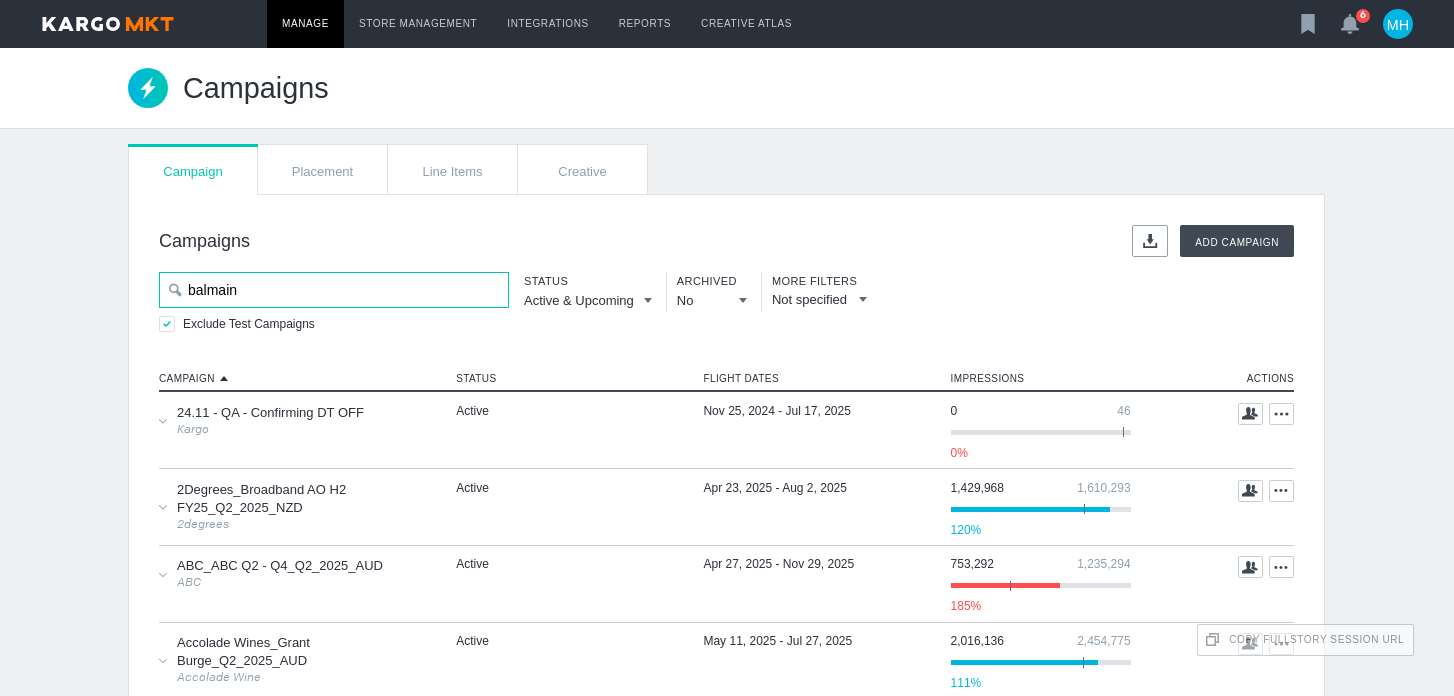 type on "balmain" 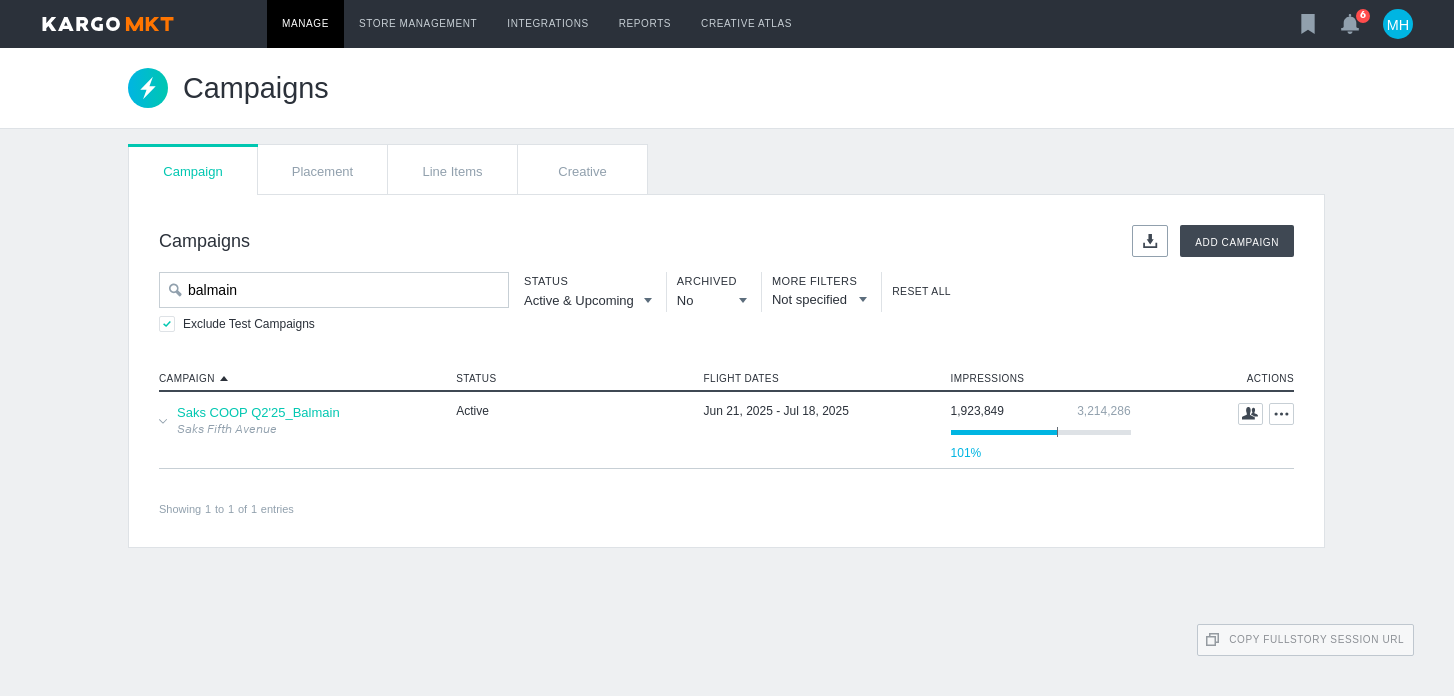 click on "Saks COOP Q2'25_Balmain" at bounding box center [258, 412] 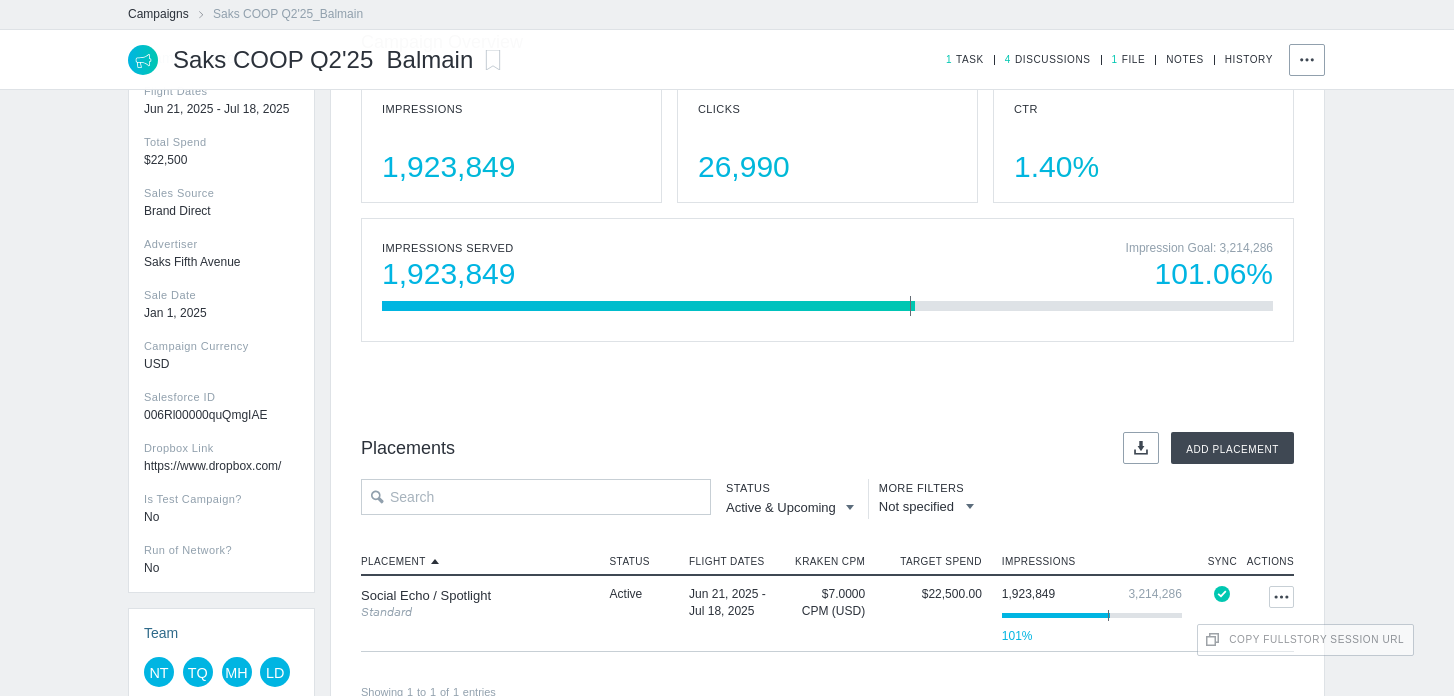 scroll, scrollTop: 0, scrollLeft: 0, axis: both 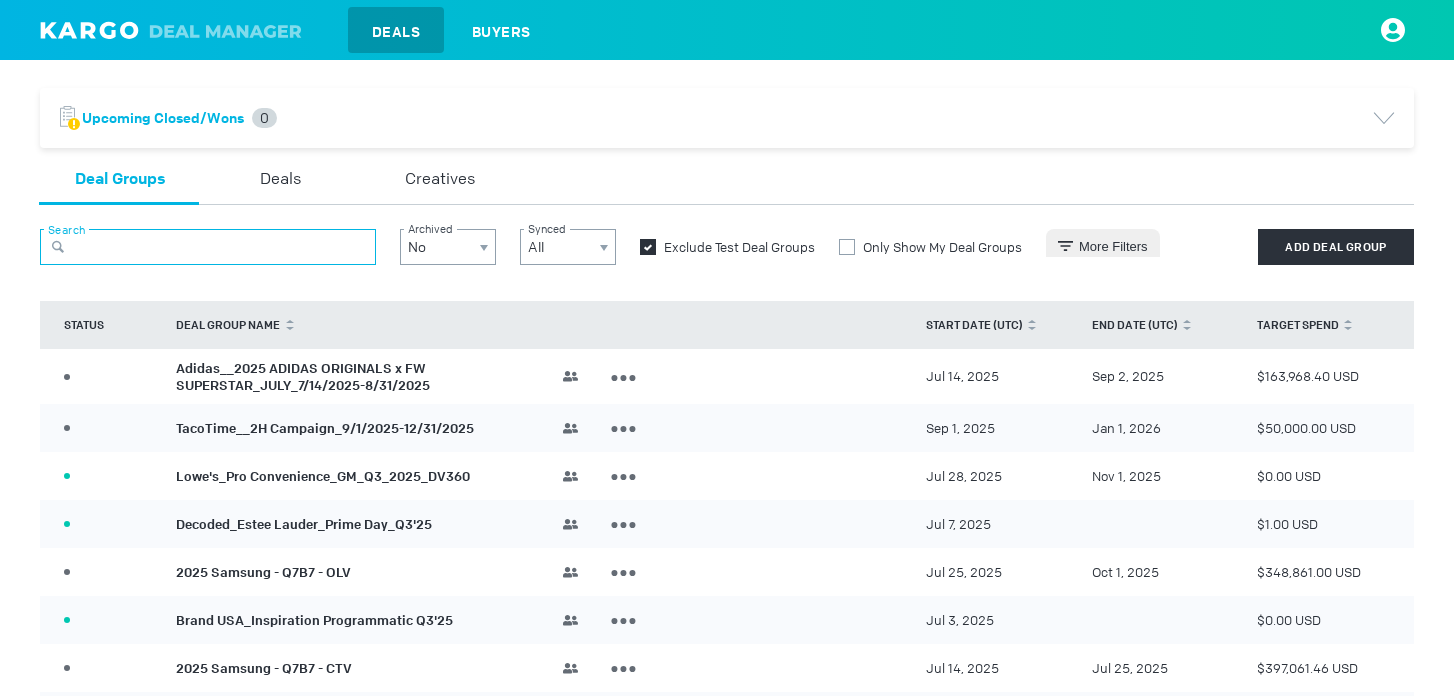 click at bounding box center [208, 247] 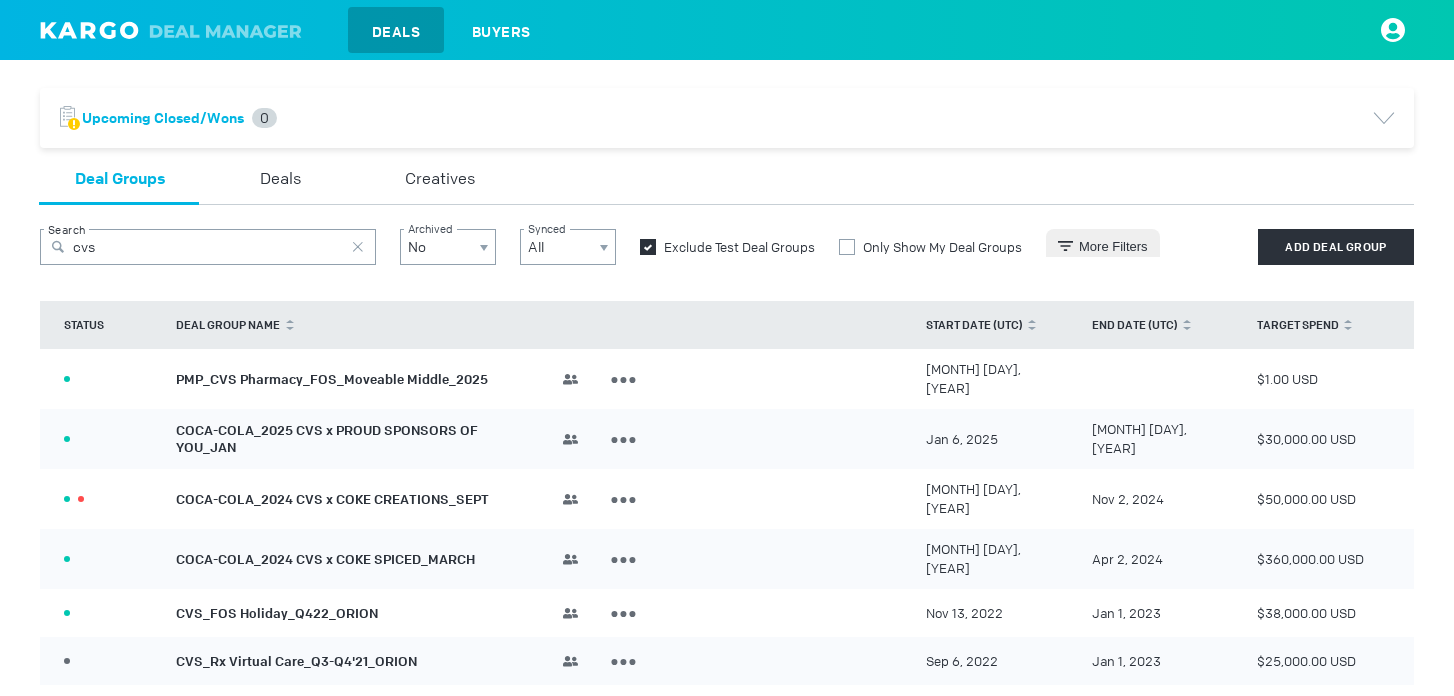 click at bounding box center [358, 247] 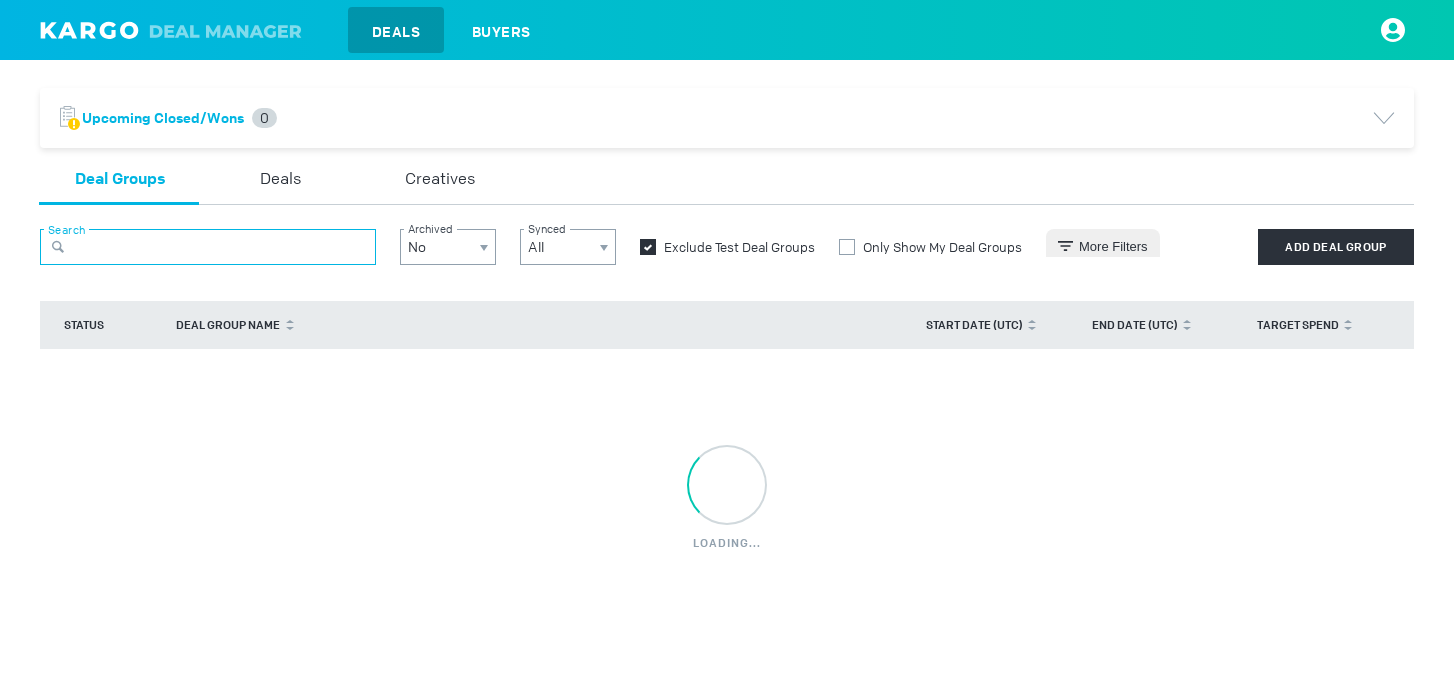 click at bounding box center (208, 247) 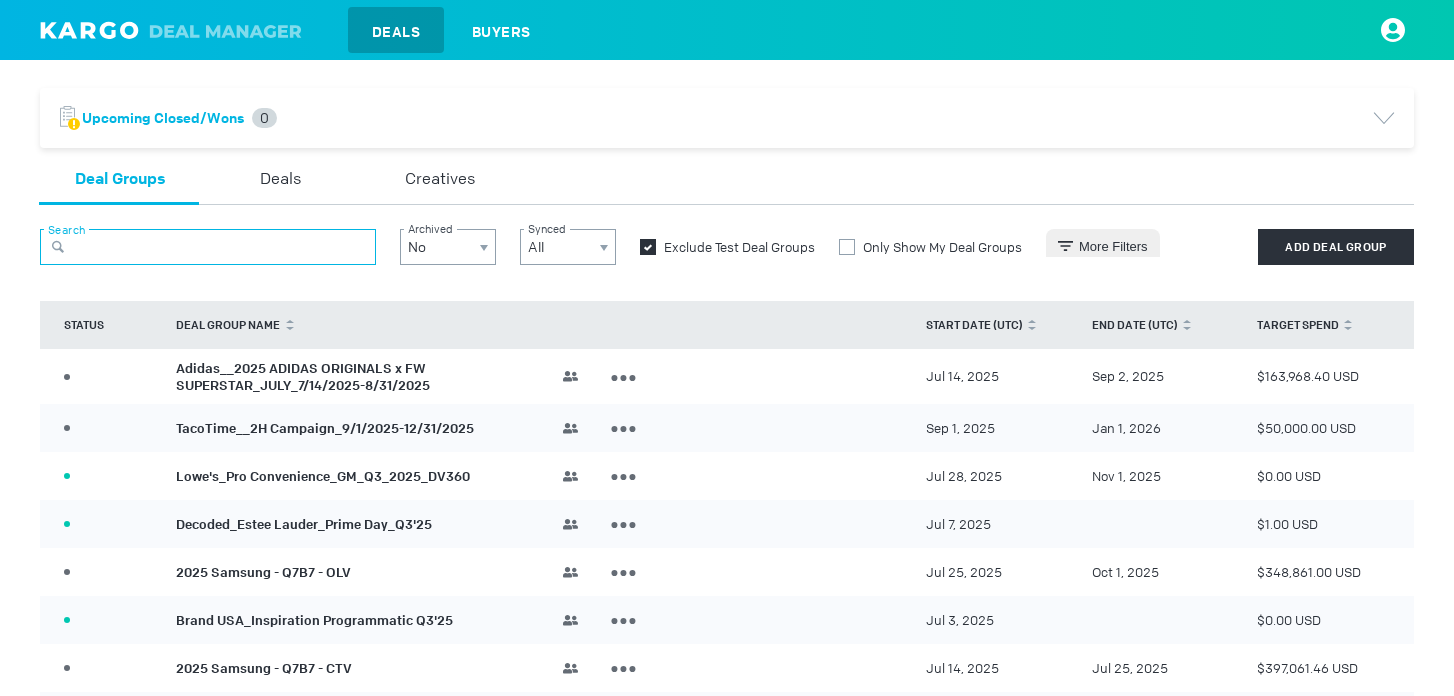 paste on "PMP_CVS Pharmacy_FOS_Moveable Middle_2025" 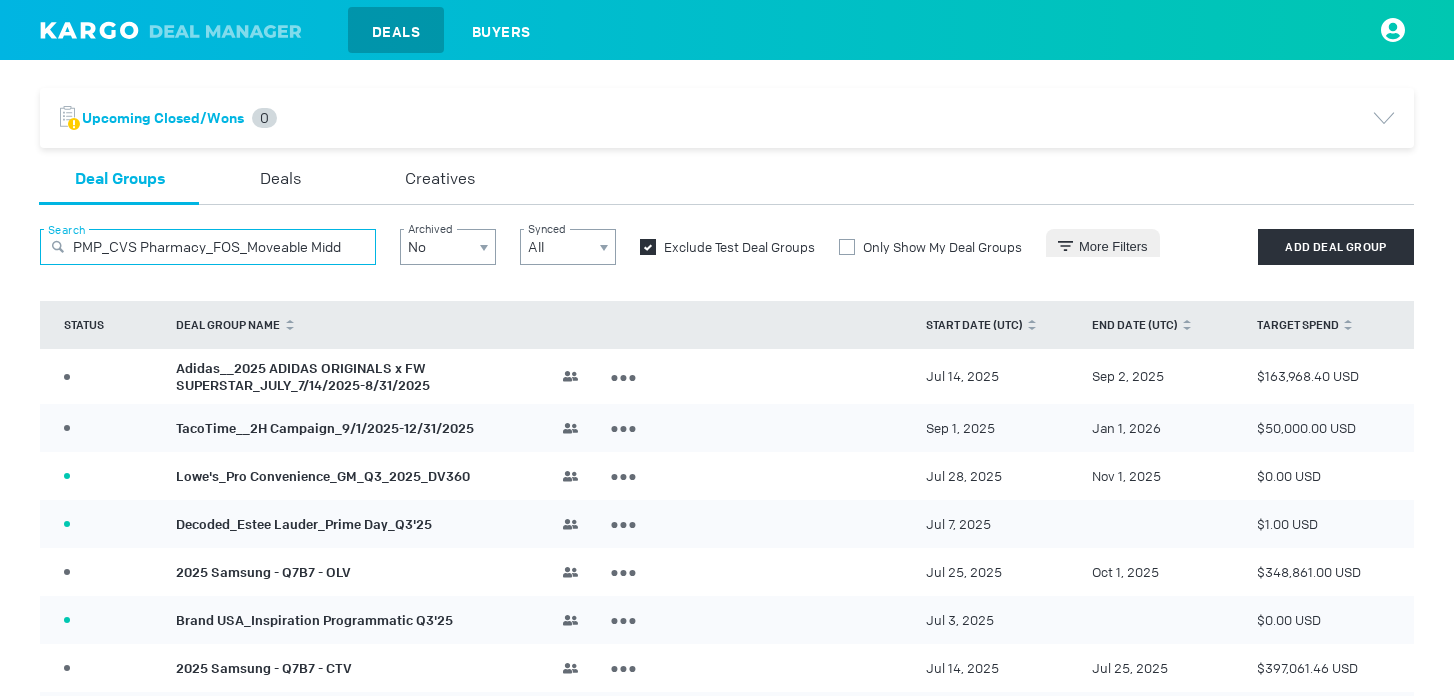 scroll, scrollTop: 0, scrollLeft: 53, axis: horizontal 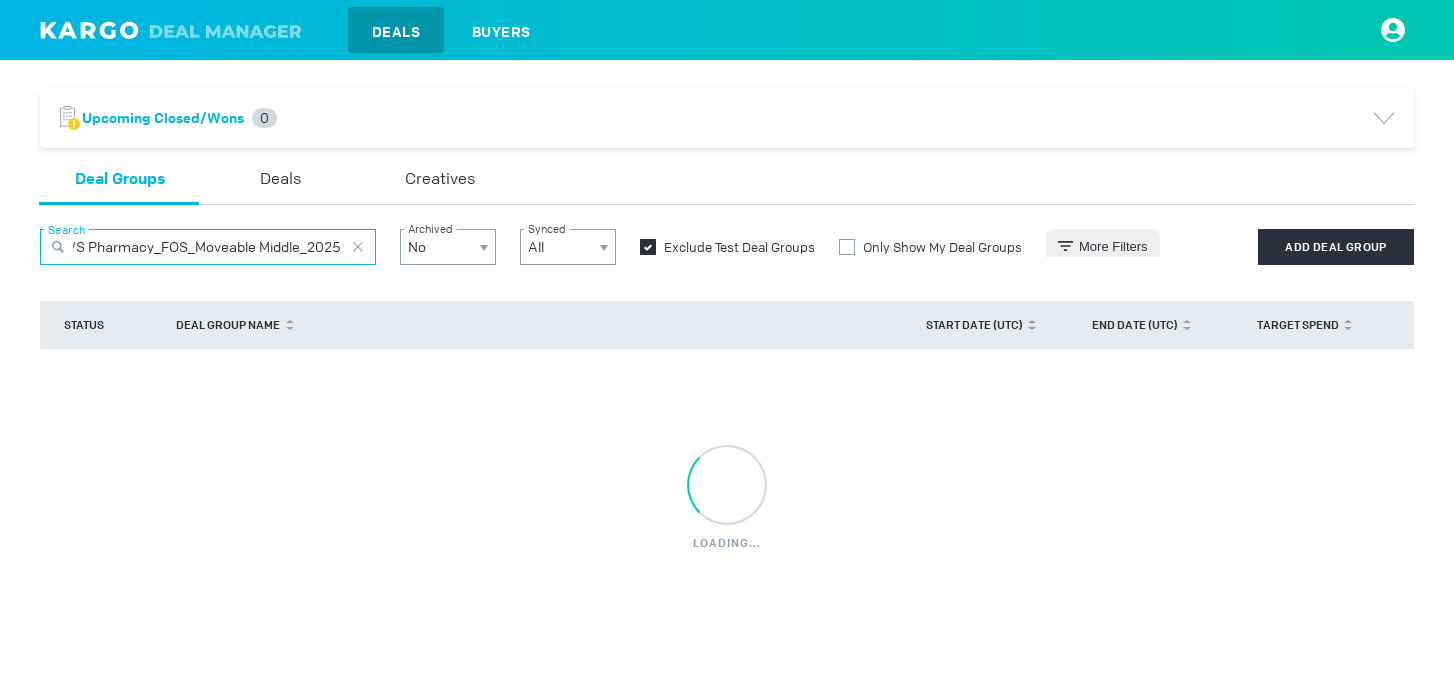 type on "PMP_CVS Pharmacy_FOS_Moveable Middle_2025" 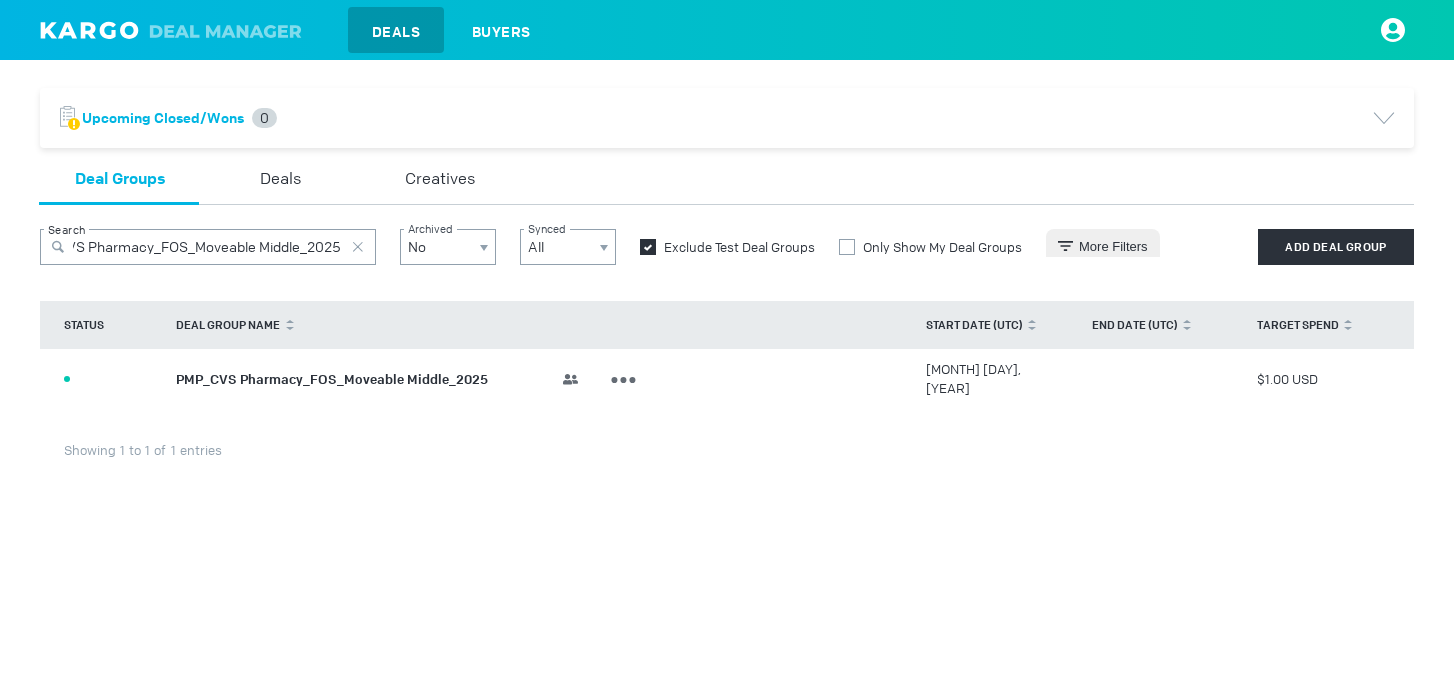 scroll, scrollTop: 0, scrollLeft: 0, axis: both 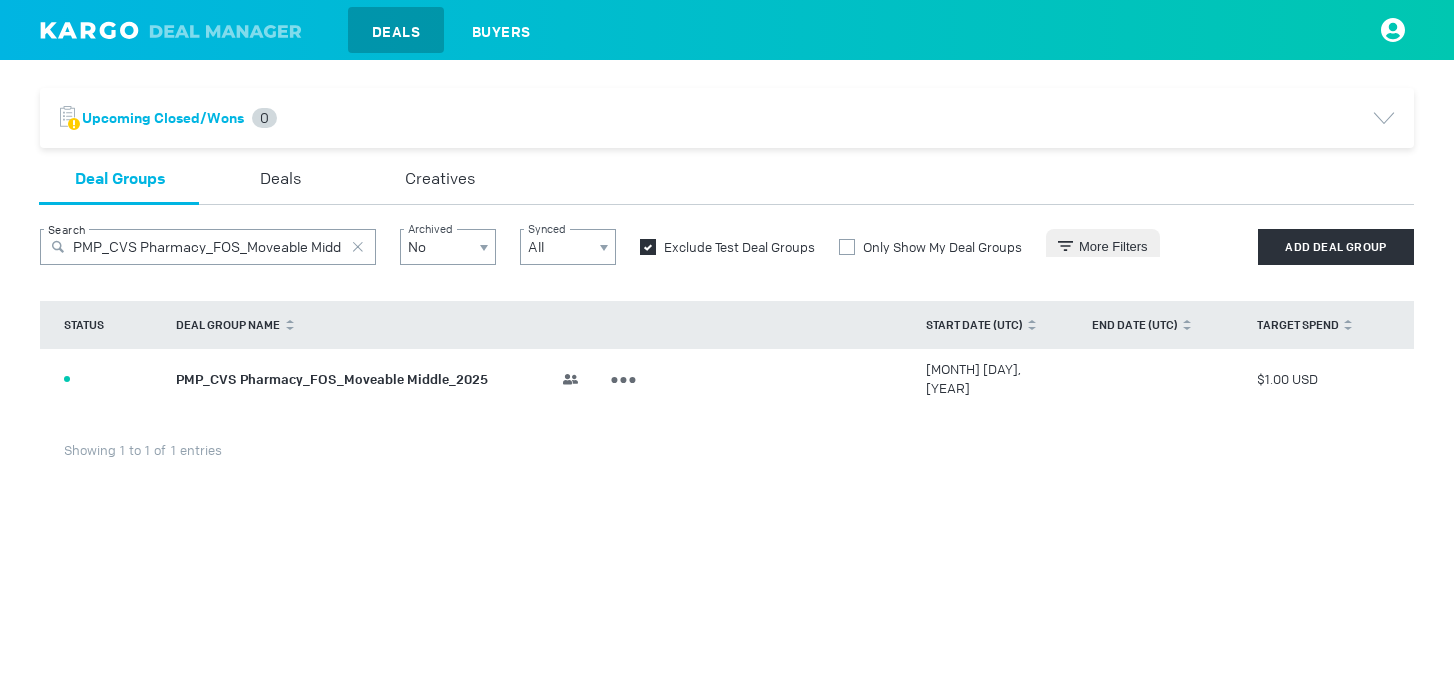 click on "PMP_CVS Pharmacy_FOS_Moveable Middle_2025" at bounding box center [332, 378] 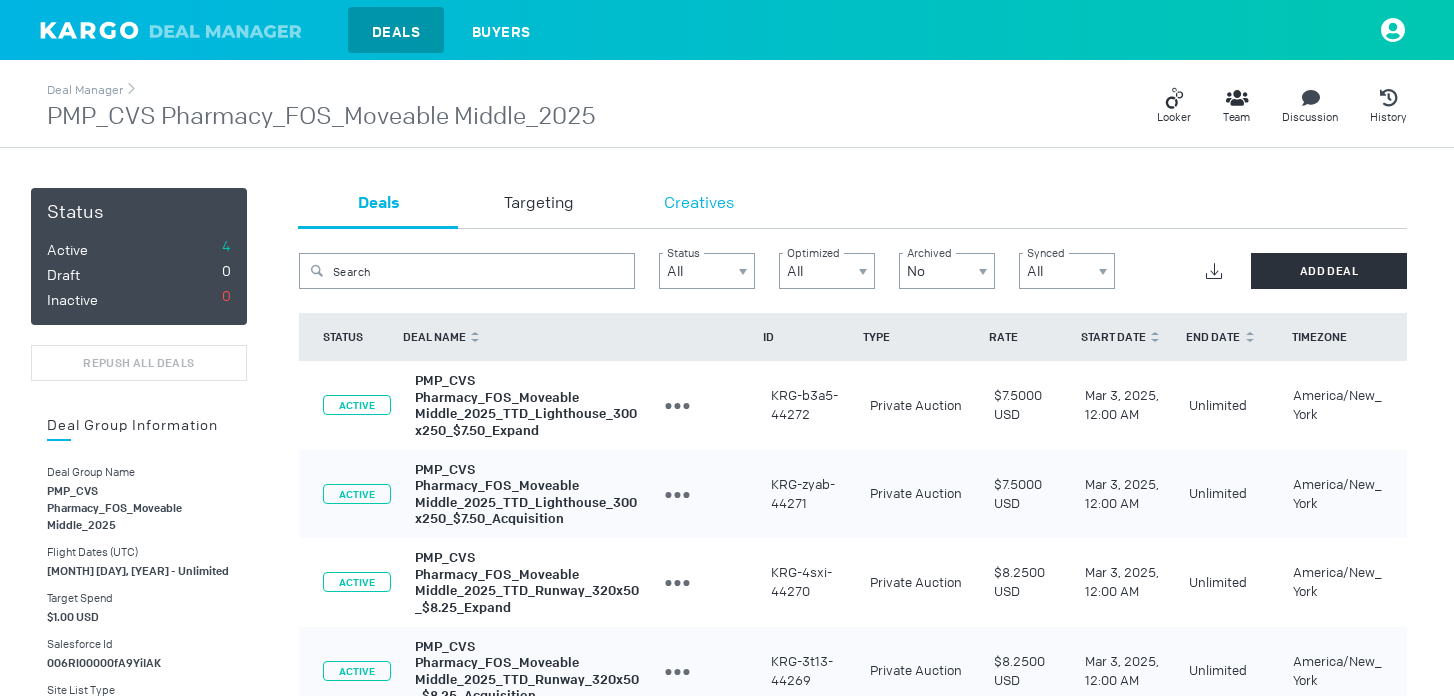 click on "Creatives" at bounding box center [699, 208] 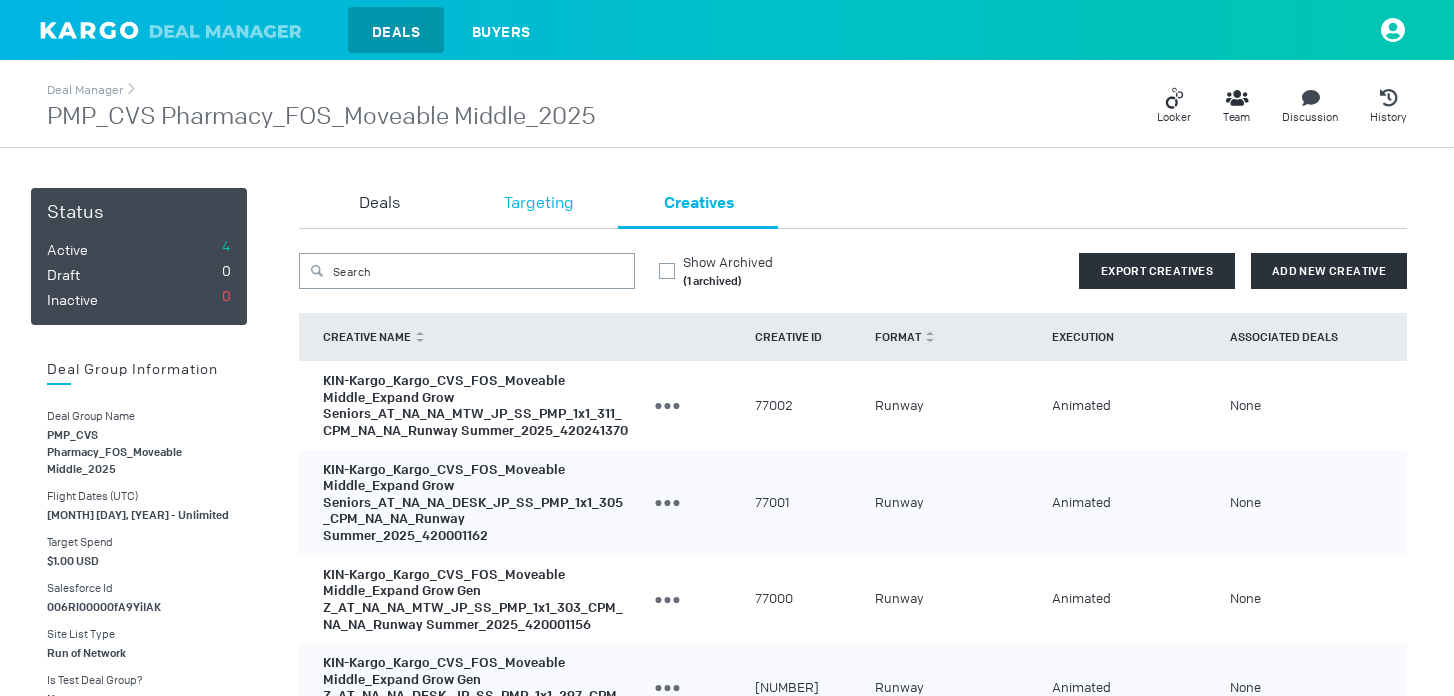 click on "Targeting" at bounding box center [539, 204] 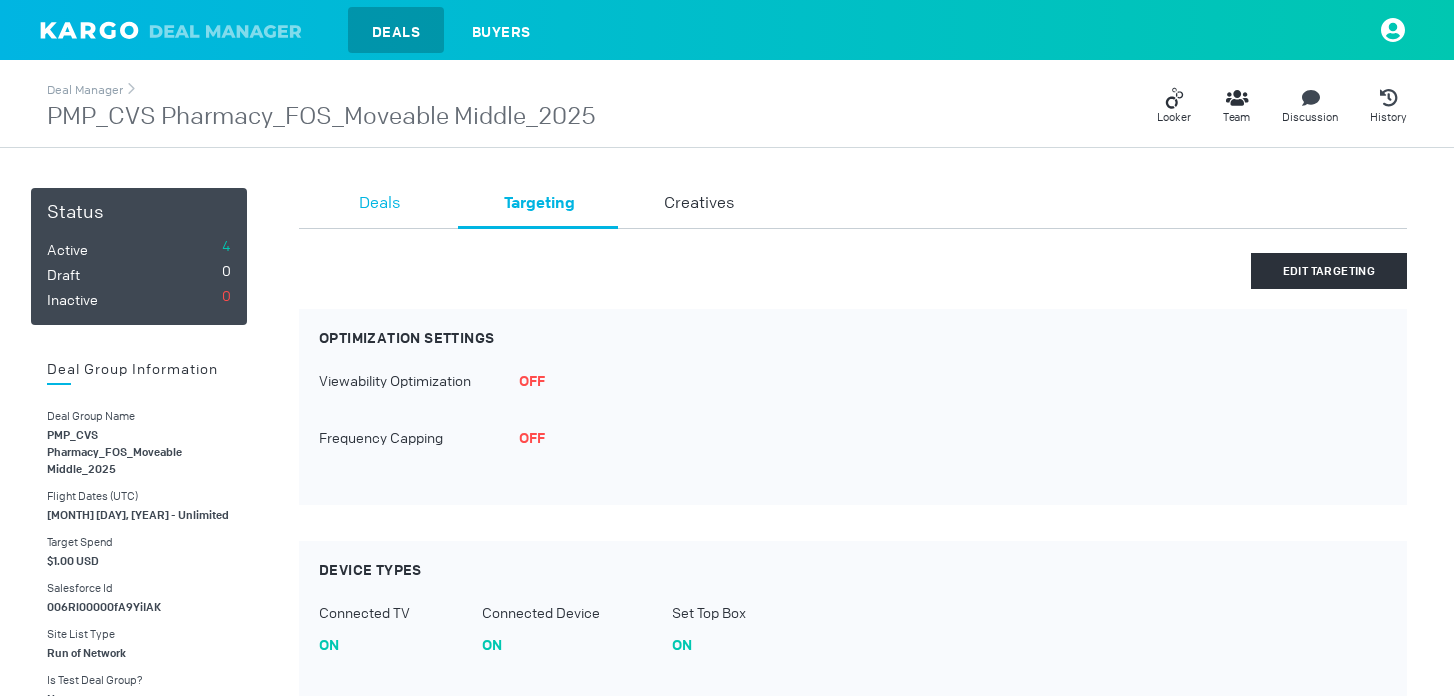 click on "Deals" at bounding box center [379, 208] 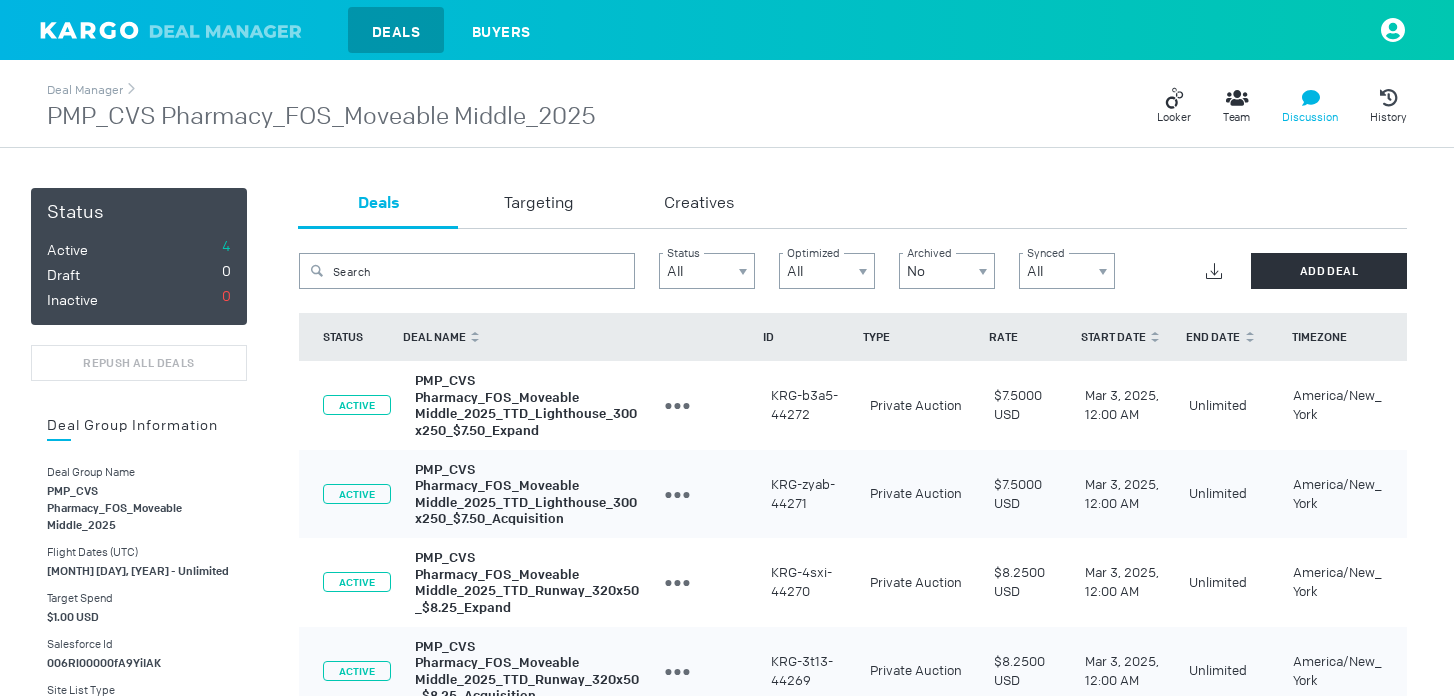 click at bounding box center [1174, 98] 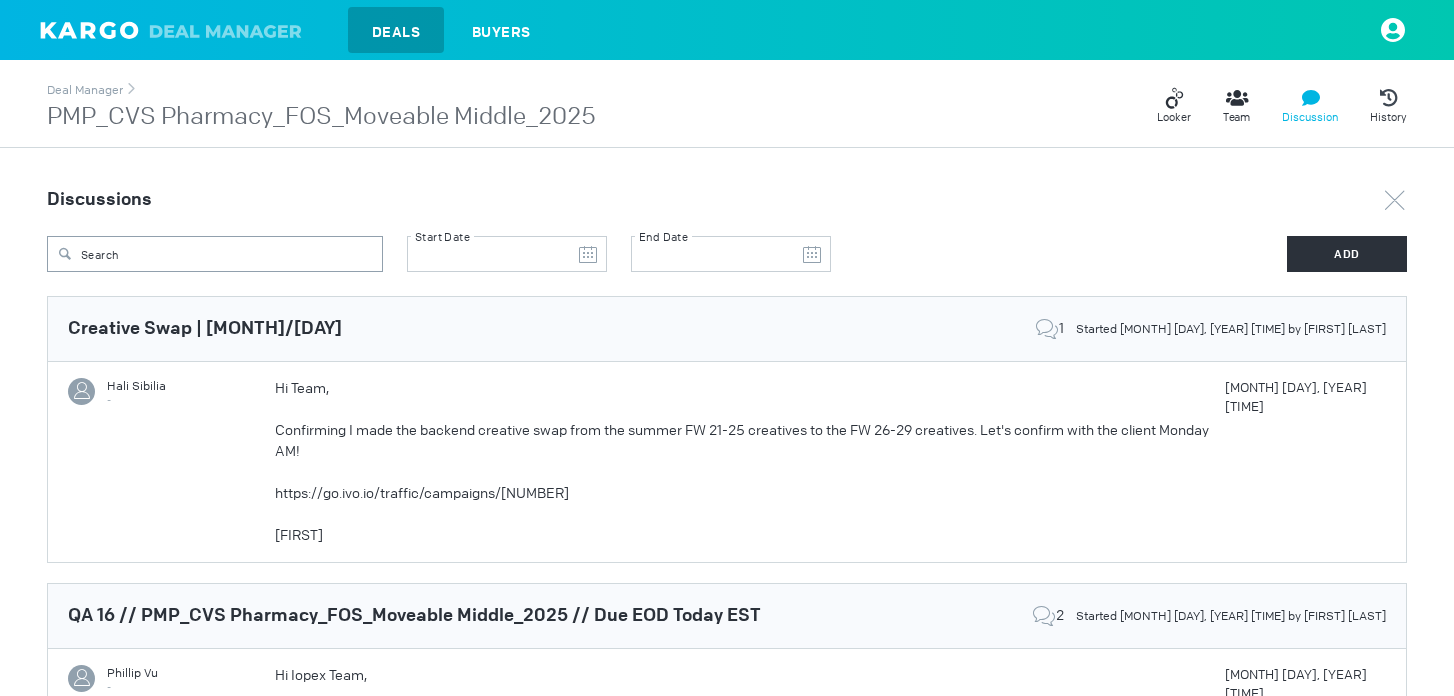 click at bounding box center [749, 472] 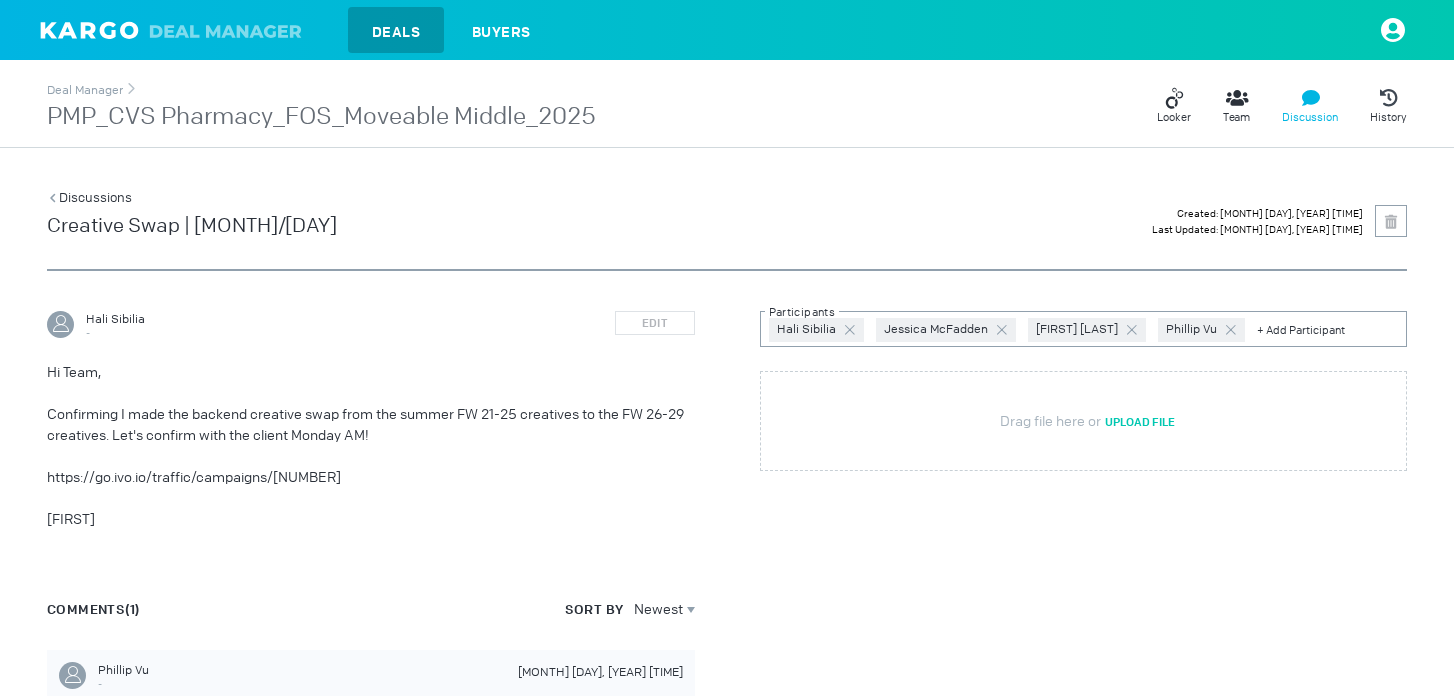 click on "https://go.ivo.io/traffic/campaigns/[NUMBER]" at bounding box center (371, 477) 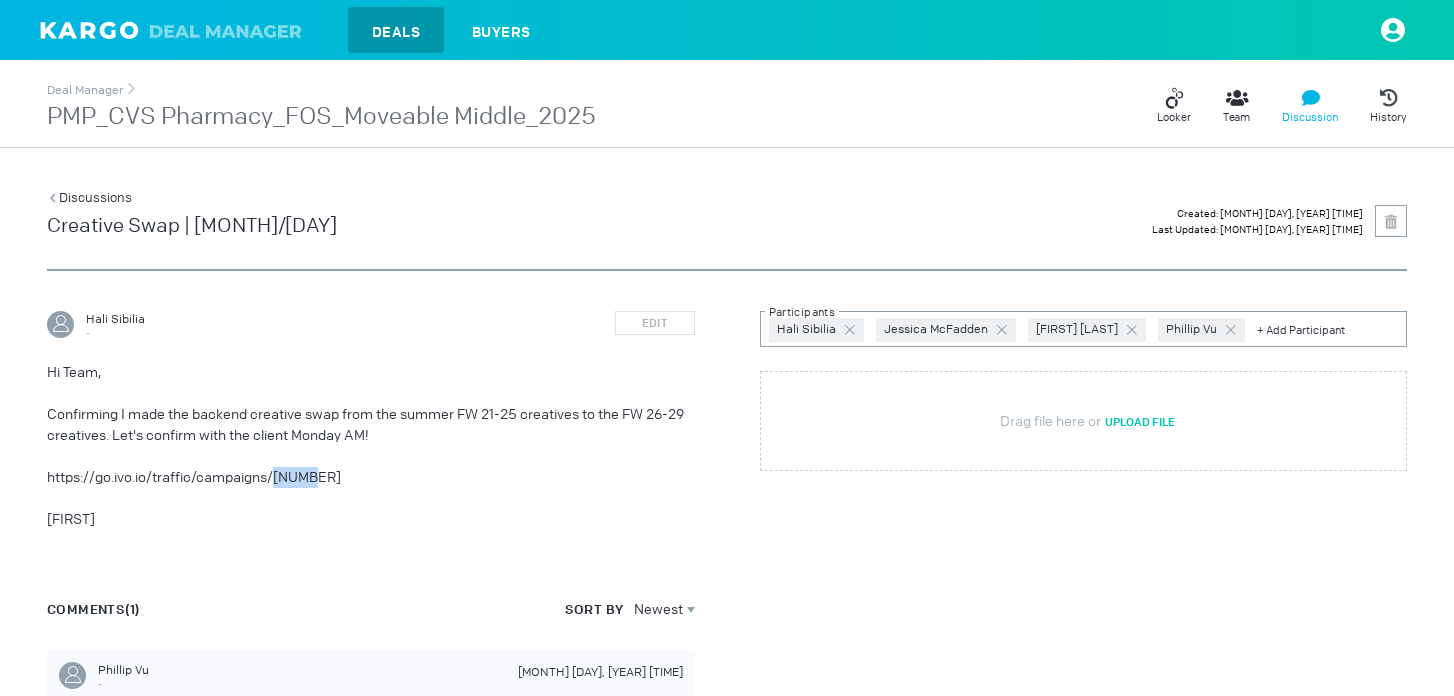 click on "https://go.ivo.io/traffic/campaigns/[NUMBER]" at bounding box center (371, 477) 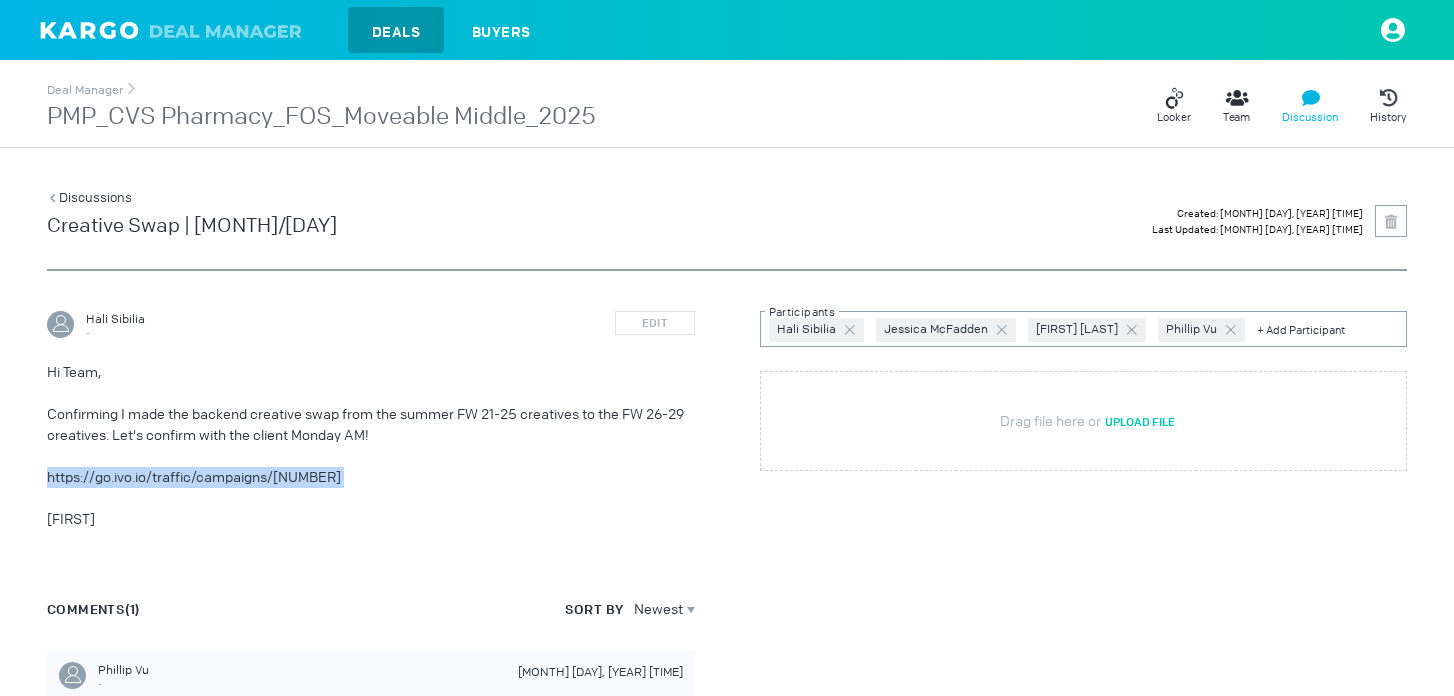 click on "https://go.ivo.io/traffic/campaigns/[NUMBER]" at bounding box center (371, 477) 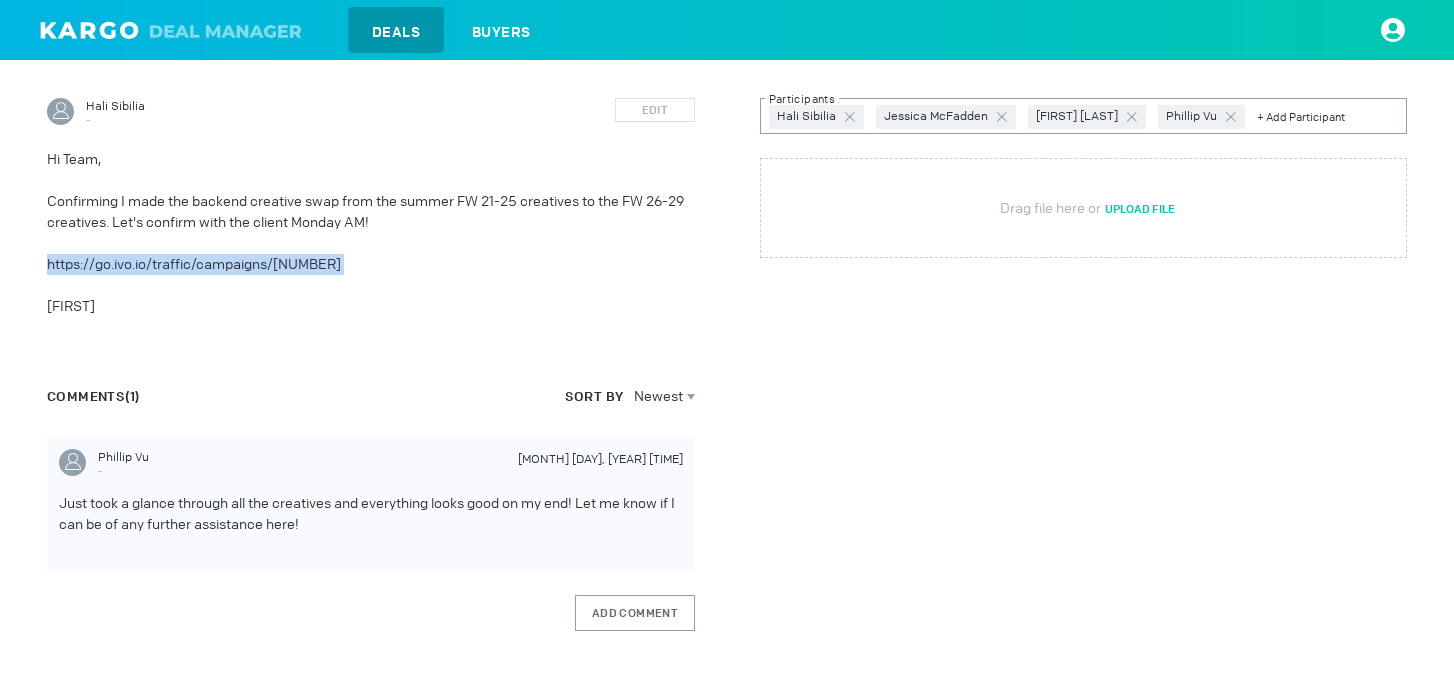scroll, scrollTop: 0, scrollLeft: 0, axis: both 